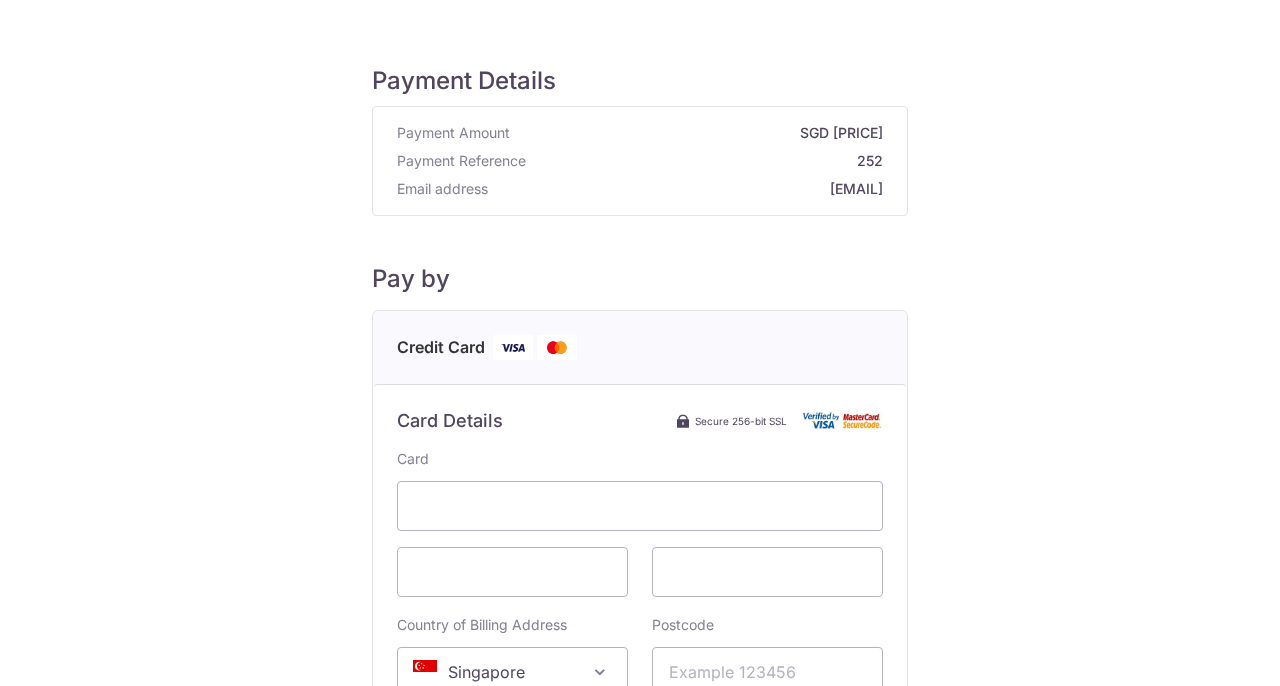 scroll, scrollTop: 0, scrollLeft: 0, axis: both 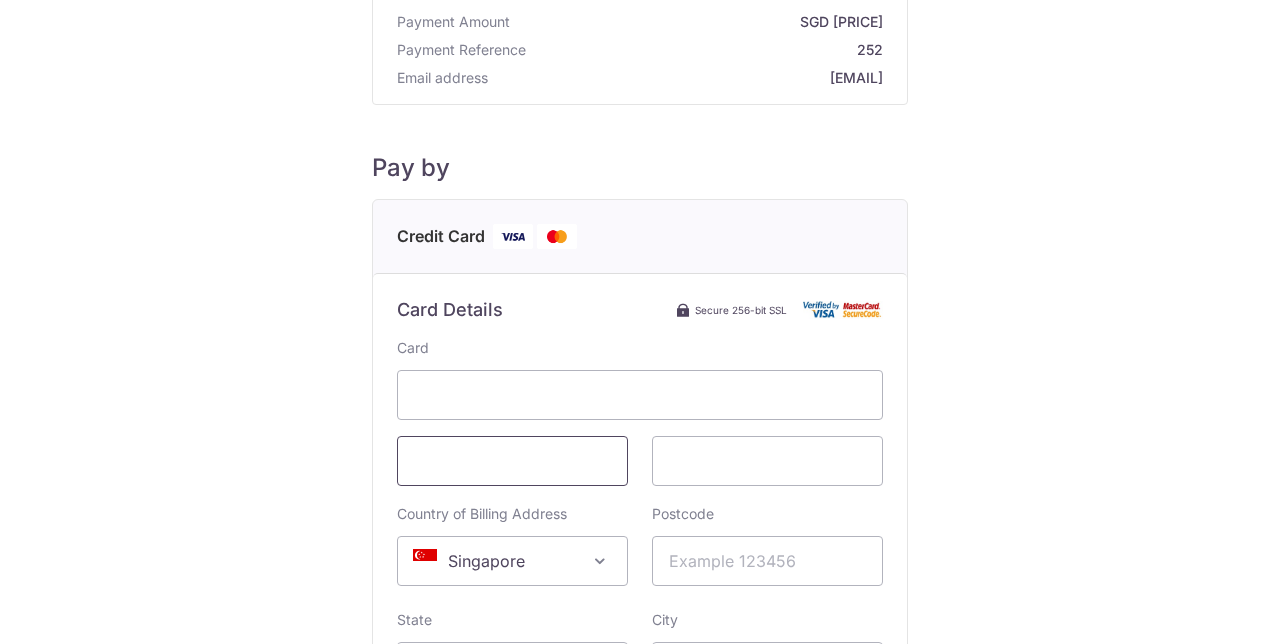 click at bounding box center (512, 461) 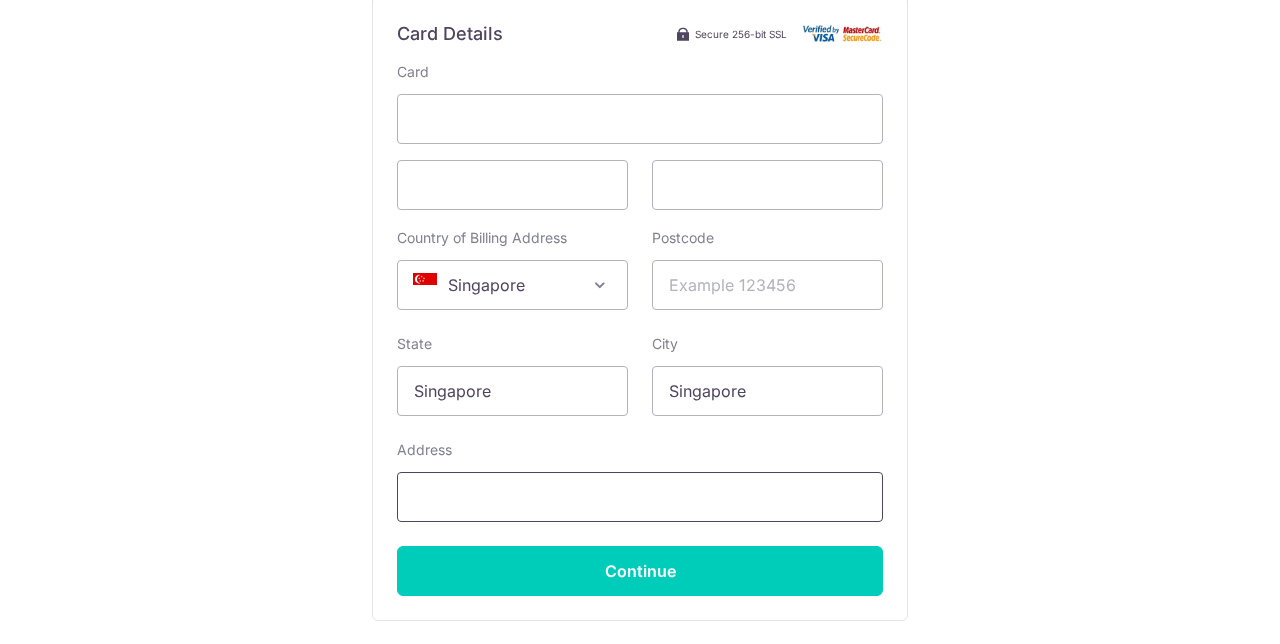 scroll, scrollTop: 444, scrollLeft: 0, axis: vertical 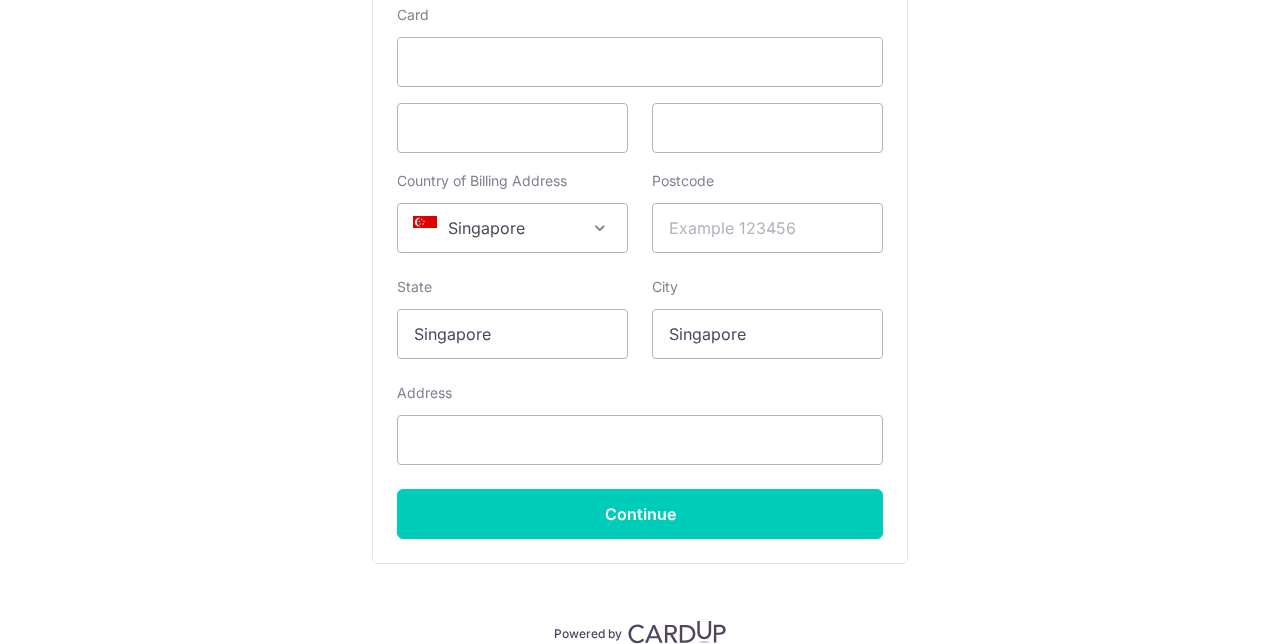 click on "Singapore" at bounding box center (512, 228) 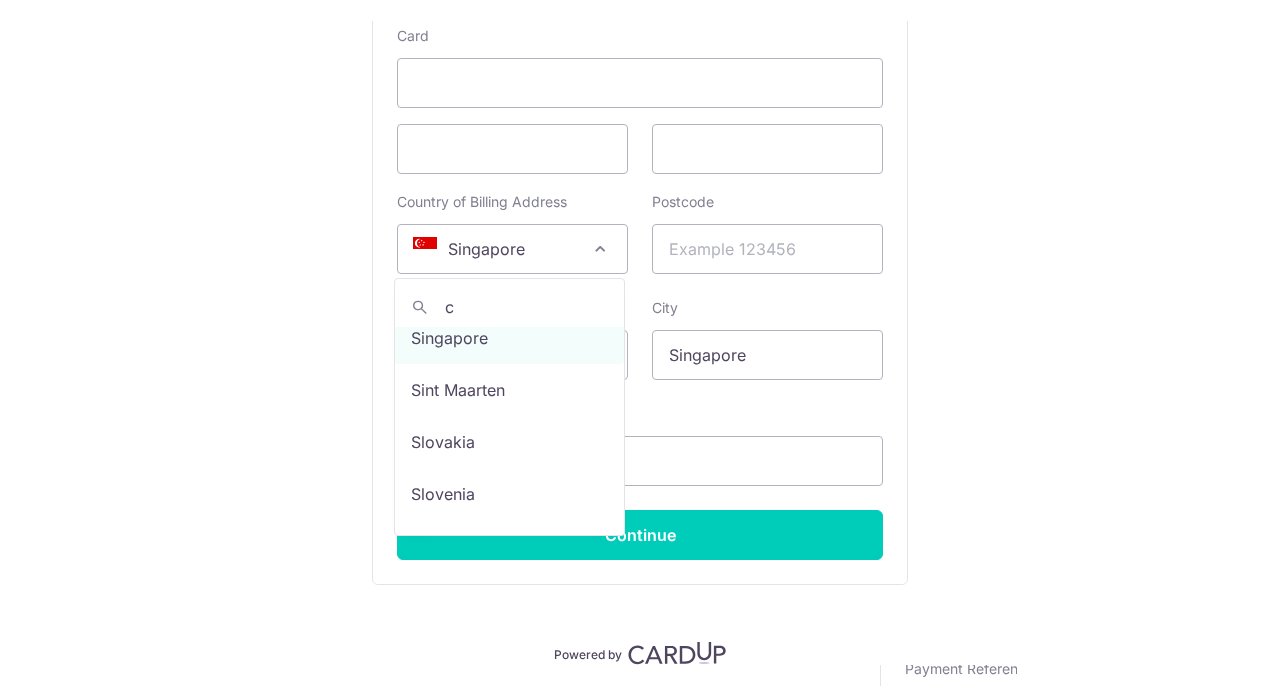 scroll, scrollTop: 0, scrollLeft: 0, axis: both 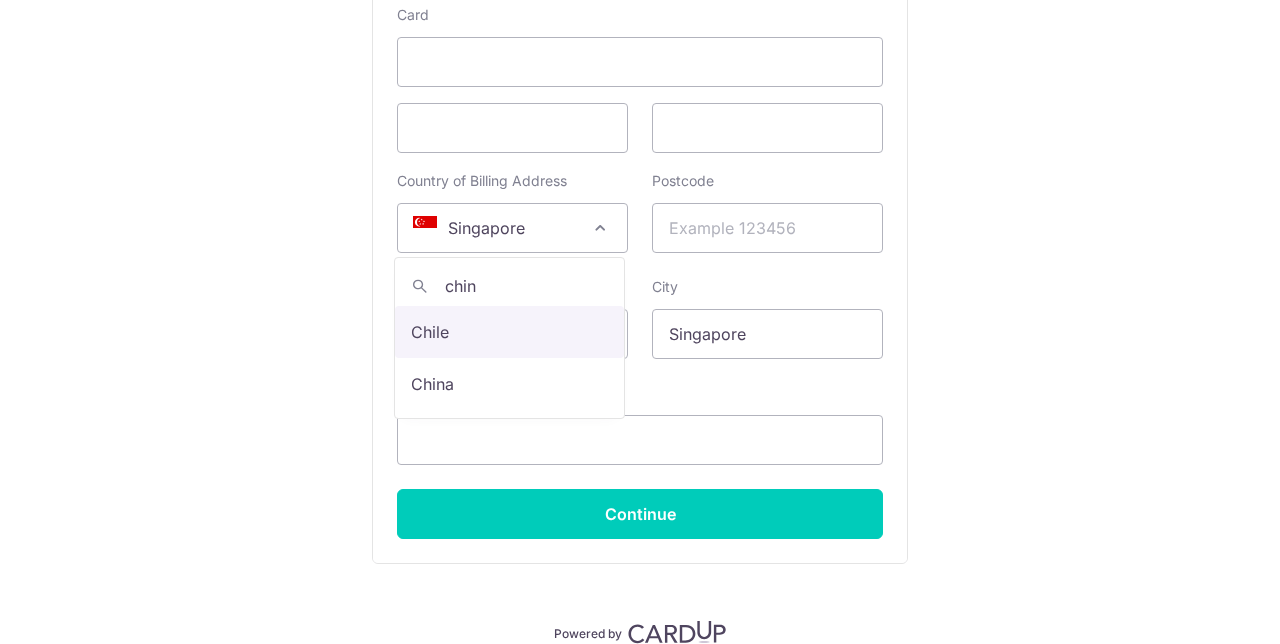 type on "[COUNTRY]" 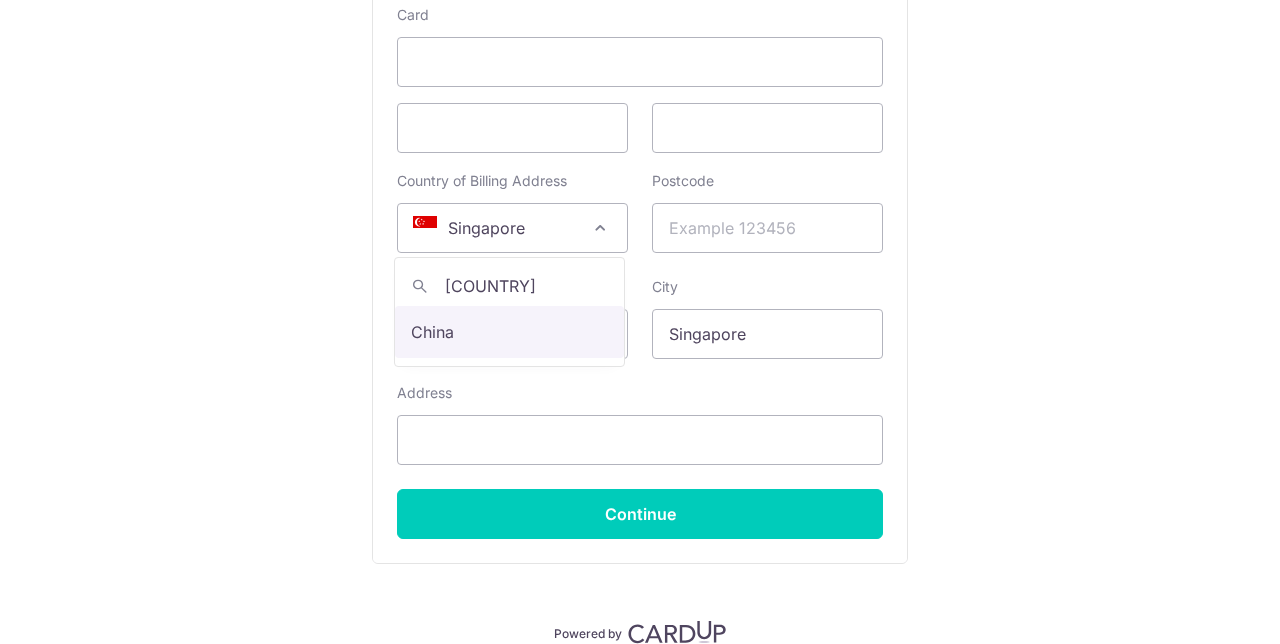 select on "[AGE]" 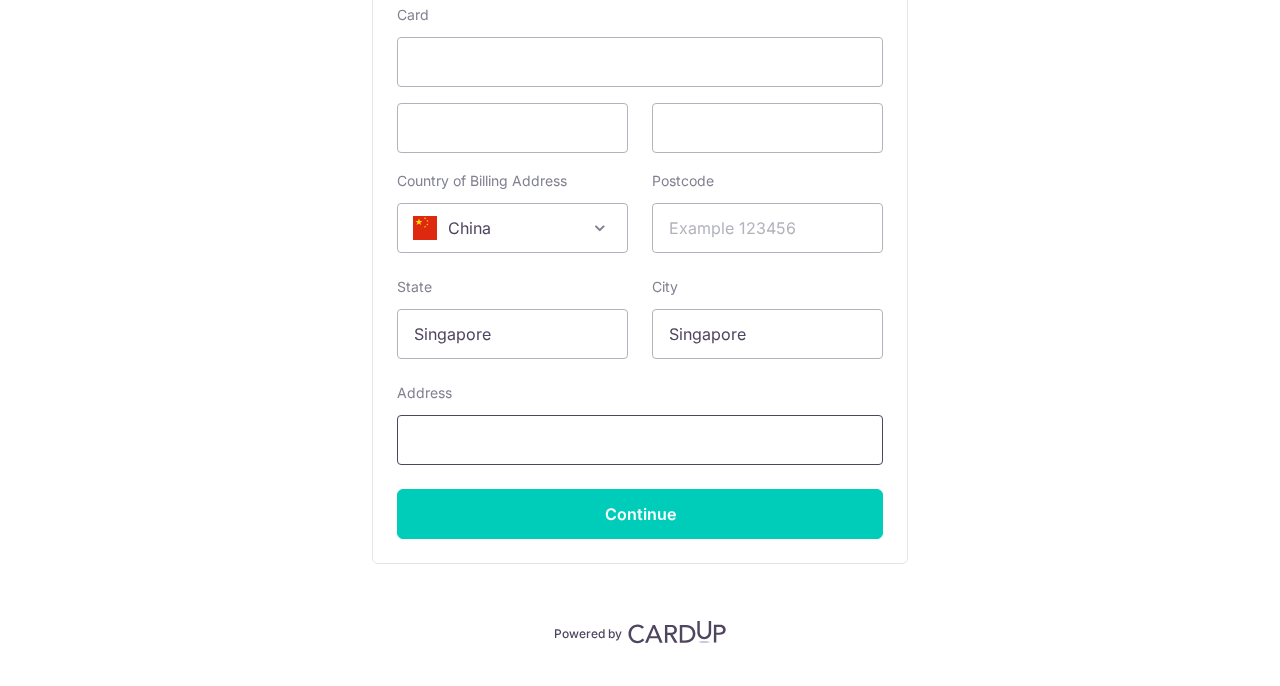 click on "Address" at bounding box center (640, 440) 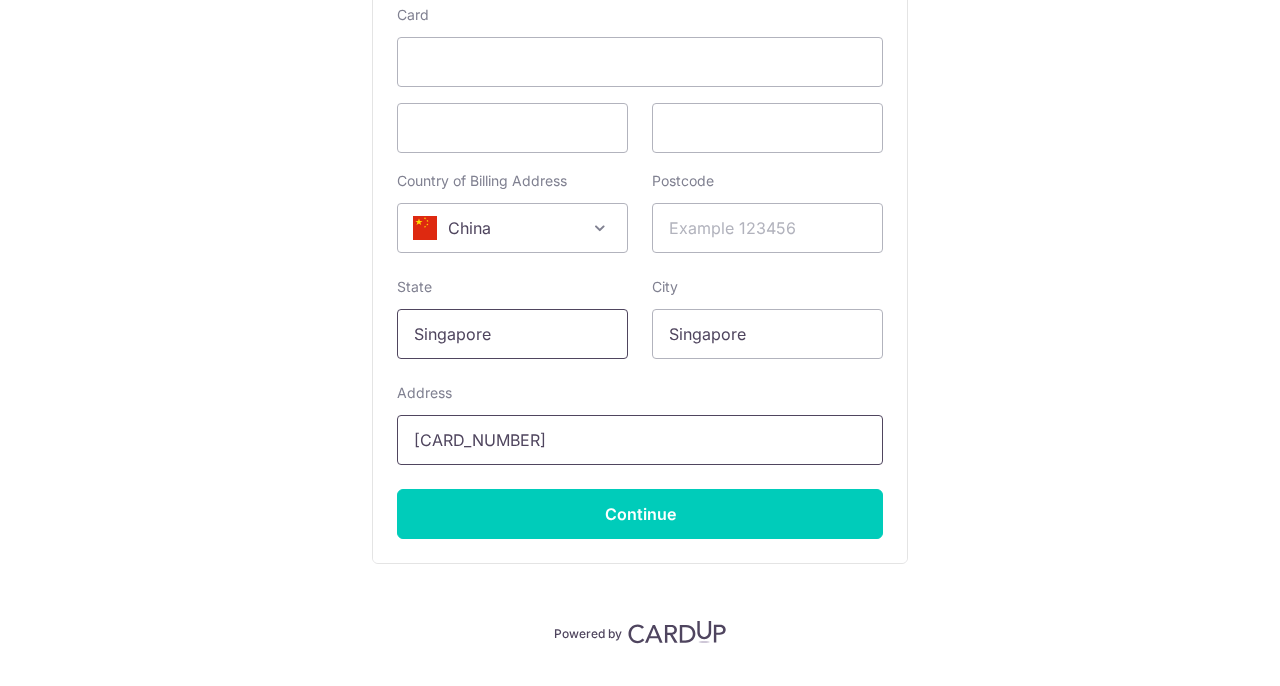 type on "5201 5216 1101 3427" 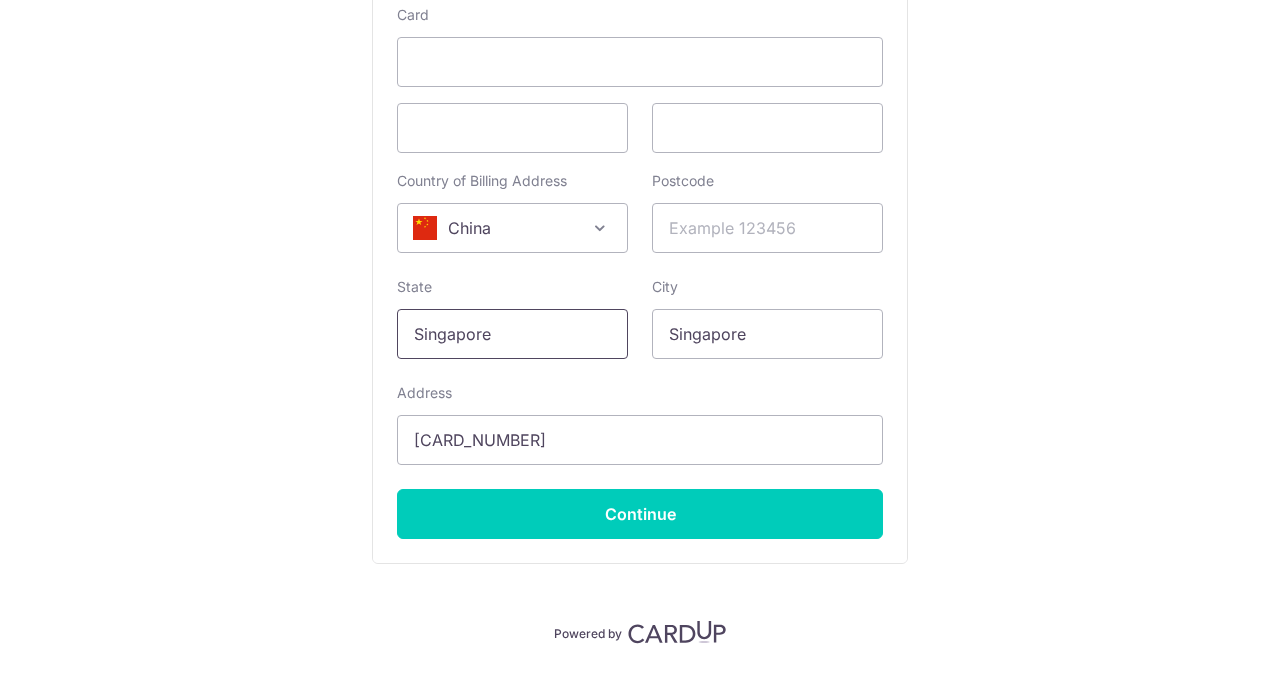 drag, startPoint x: 527, startPoint y: 341, endPoint x: 56, endPoint y: 333, distance: 471.06793 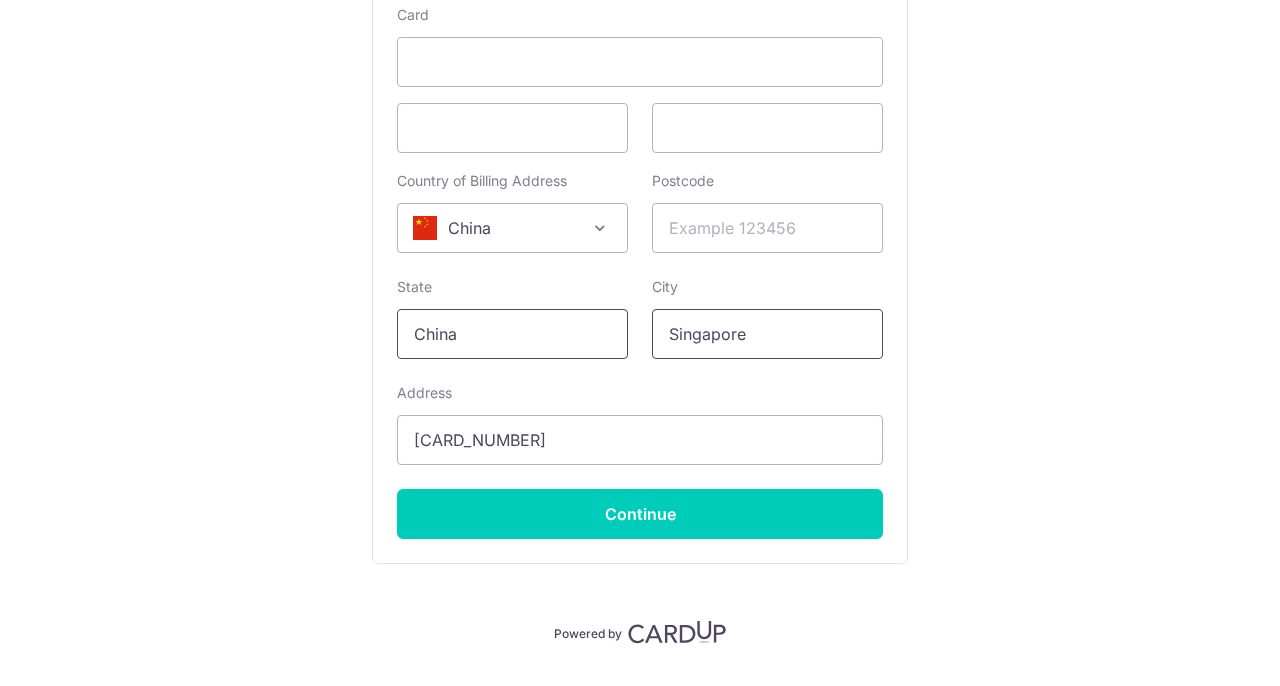 type on "China" 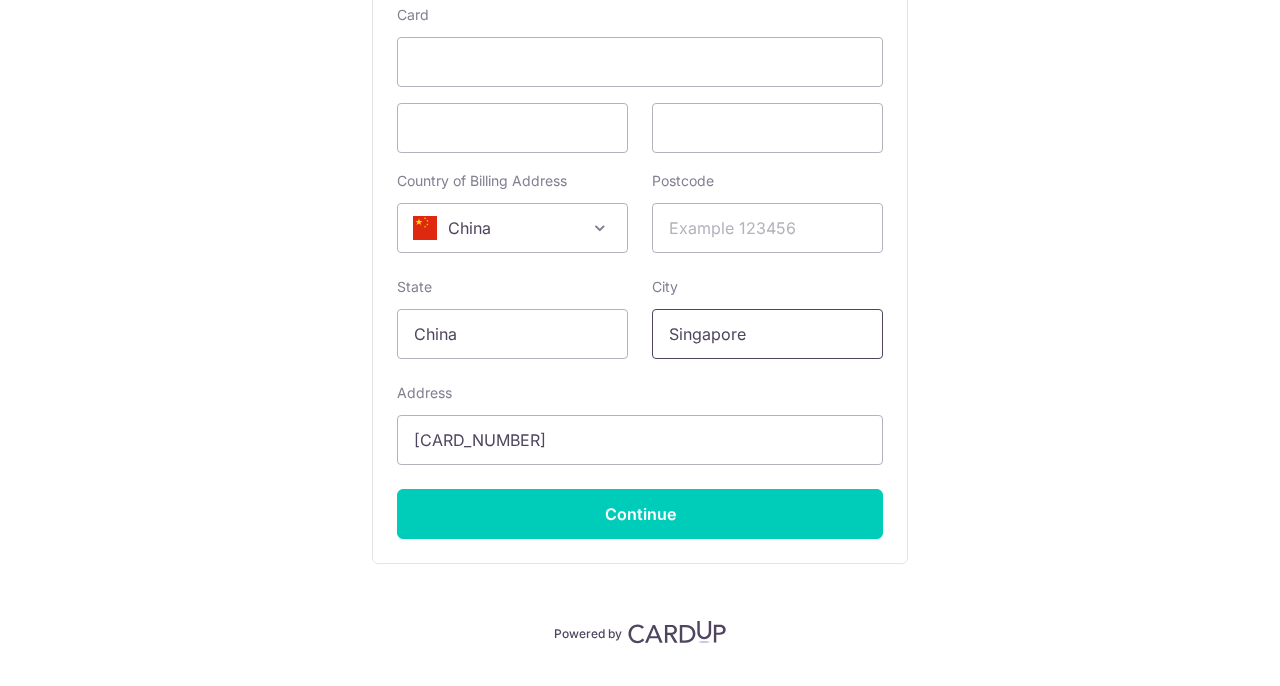 drag, startPoint x: 766, startPoint y: 340, endPoint x: 264, endPoint y: 335, distance: 502.0249 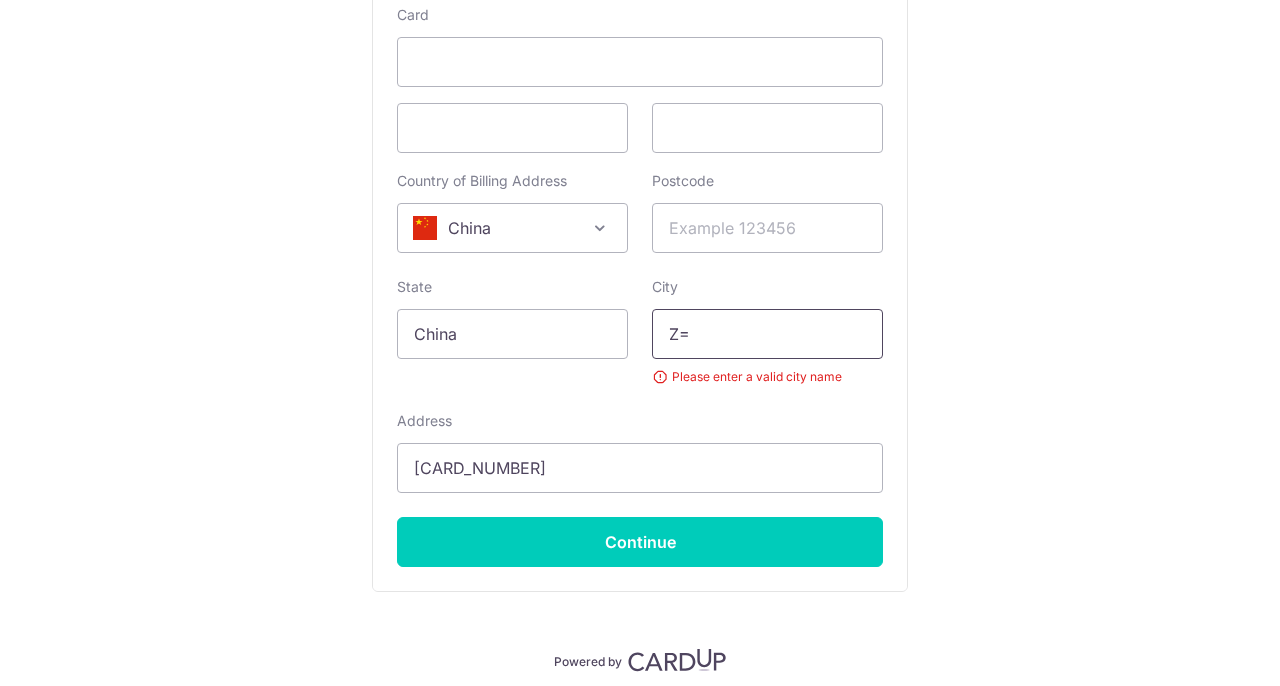 type on "Z" 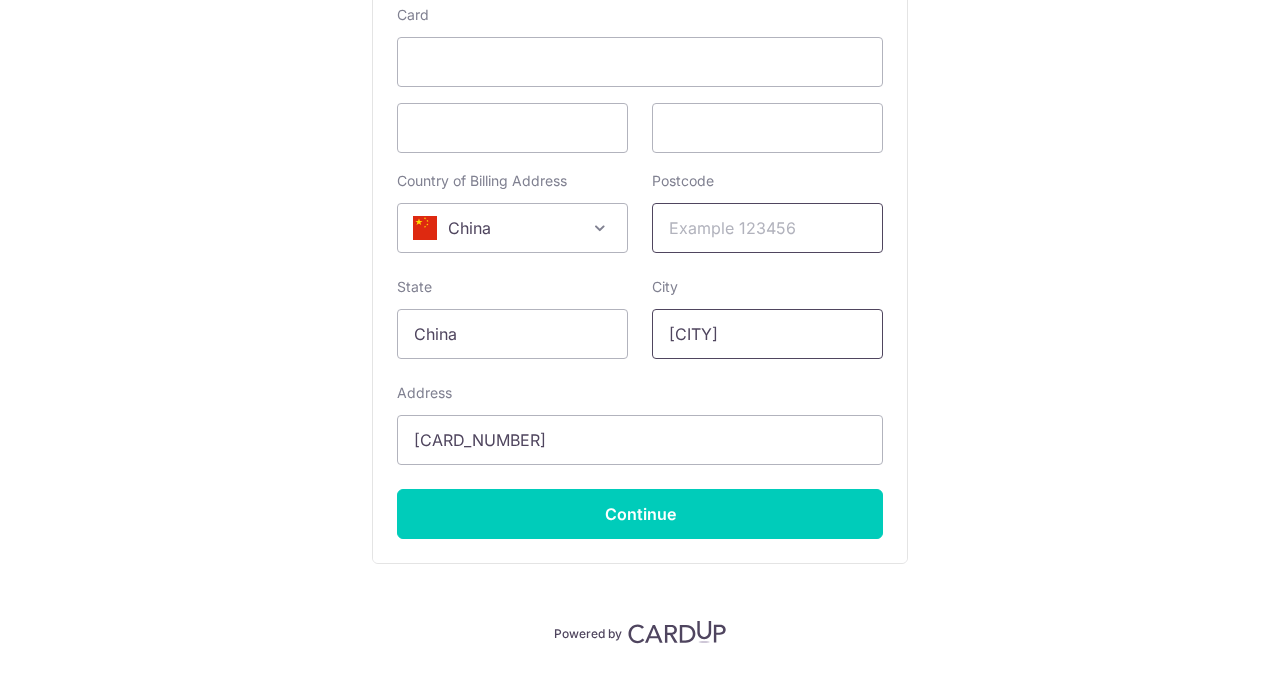type on "[CITY]" 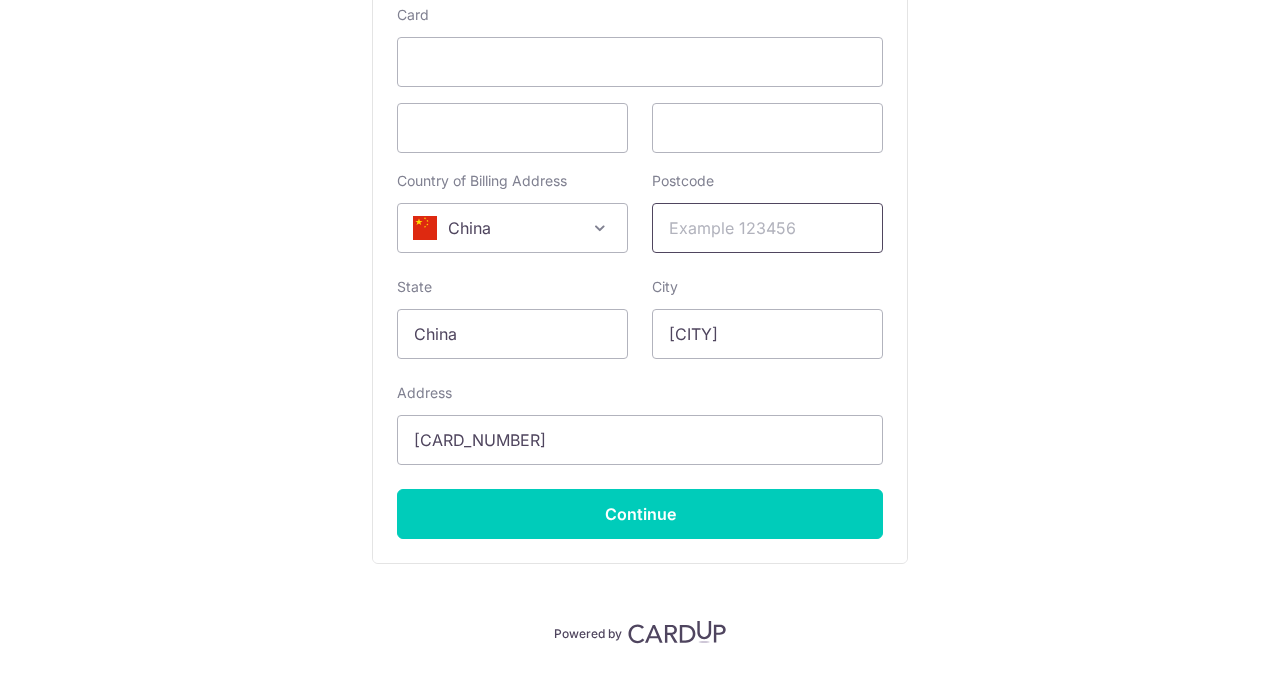 click on "Postcode" at bounding box center [767, 228] 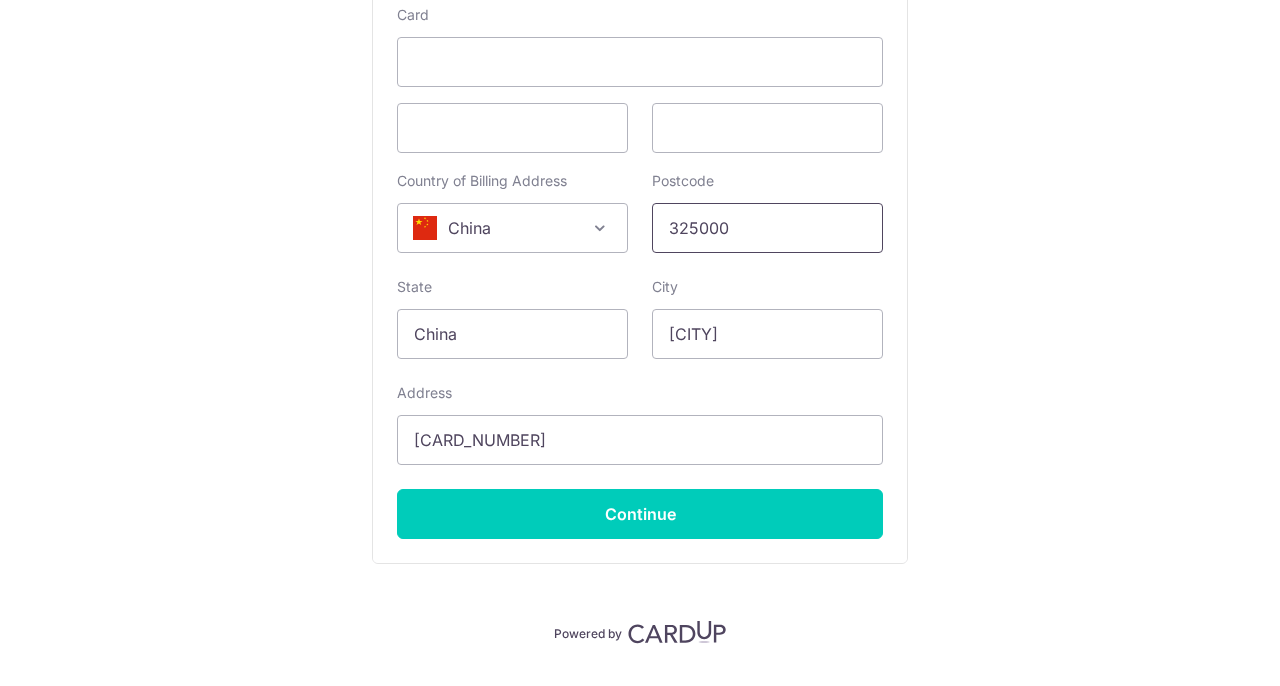type on "[POSTAL_CODE]" 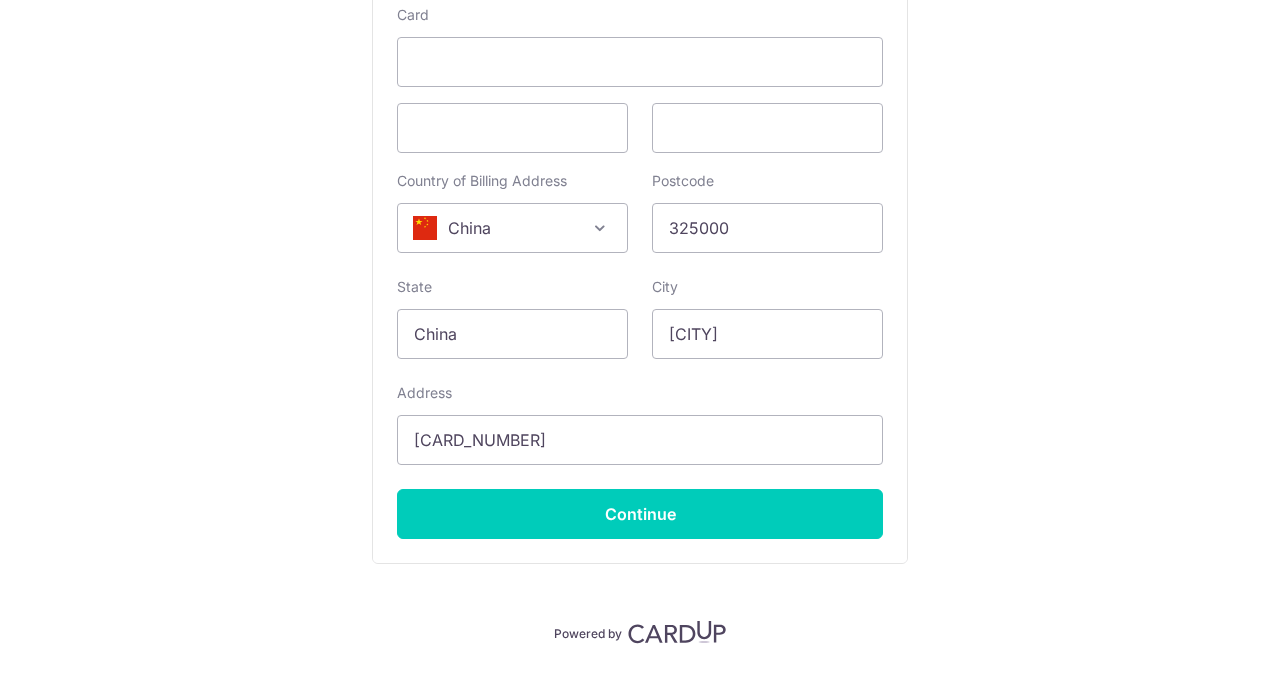 click on "Payment Details
Payment Amount
SGD [PRICE]
Payment Reference
[REFERENCE]
Email address
[EMAIL]
Pay by
Credit Card
Card Details
Secure 256-bit SSL
Card
Country of Billing Address" at bounding box center (640, 116) 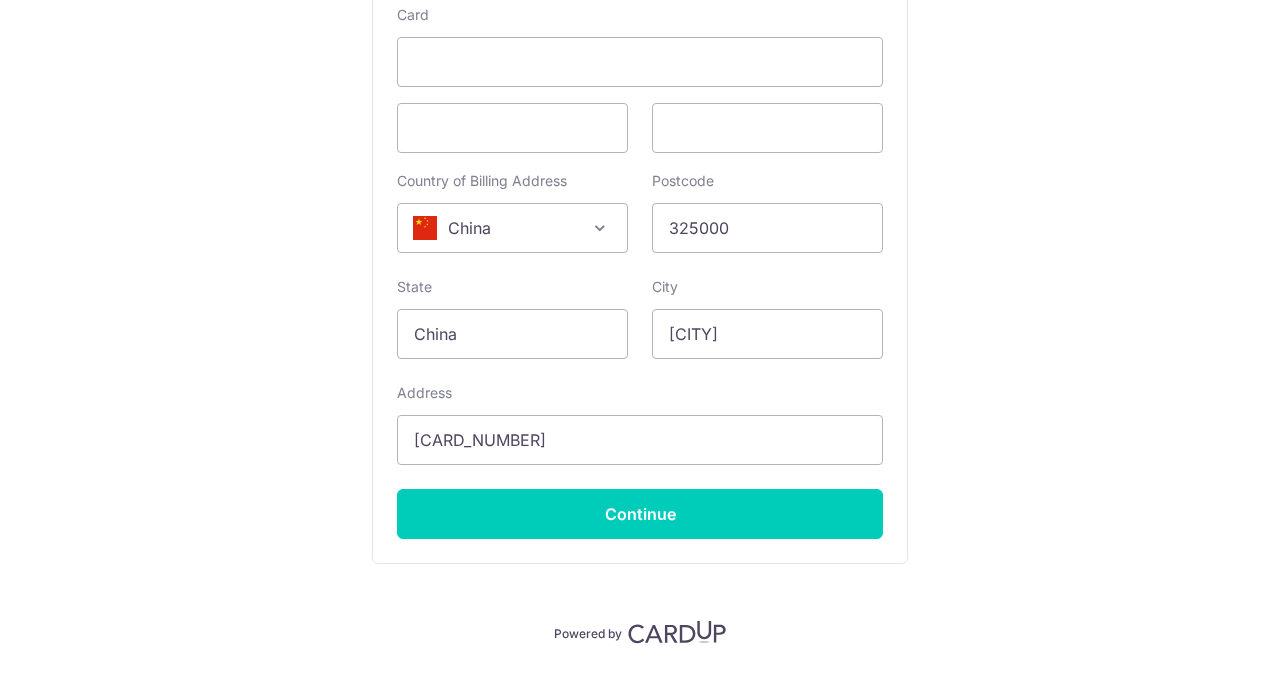 click on "Payment Details
Payment Amount
SGD [PRICE]
Payment Reference
[REFERENCE]
Email address
[EMAIL]
Pay by
Credit Card
Card Details
Secure 256-bit SSL
Card
Country of Billing Address" at bounding box center (640, 116) 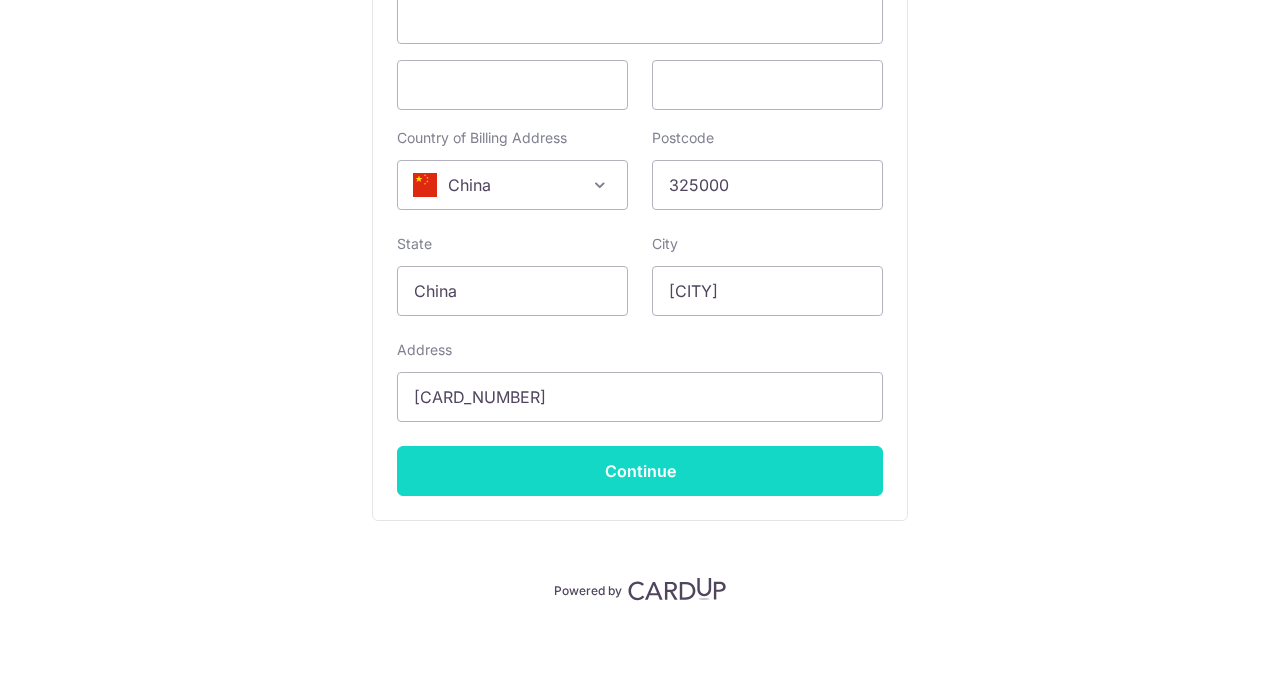 scroll, scrollTop: 495, scrollLeft: 0, axis: vertical 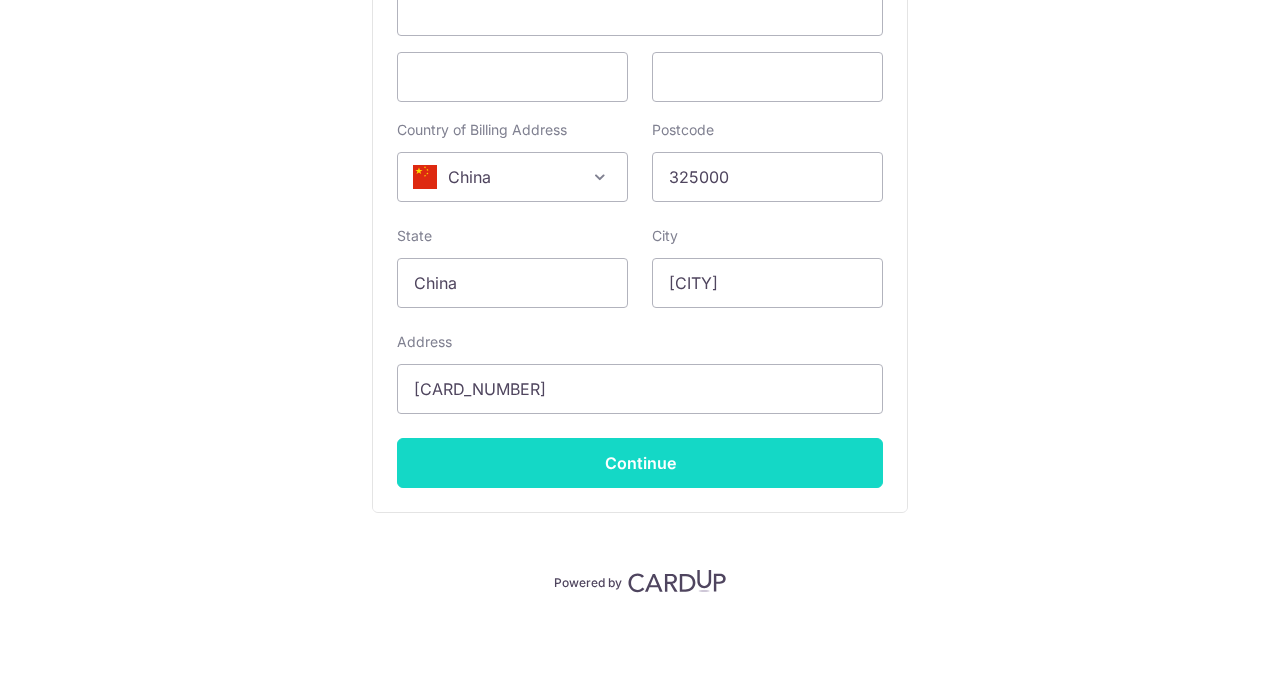 click on "Continue" at bounding box center [640, 463] 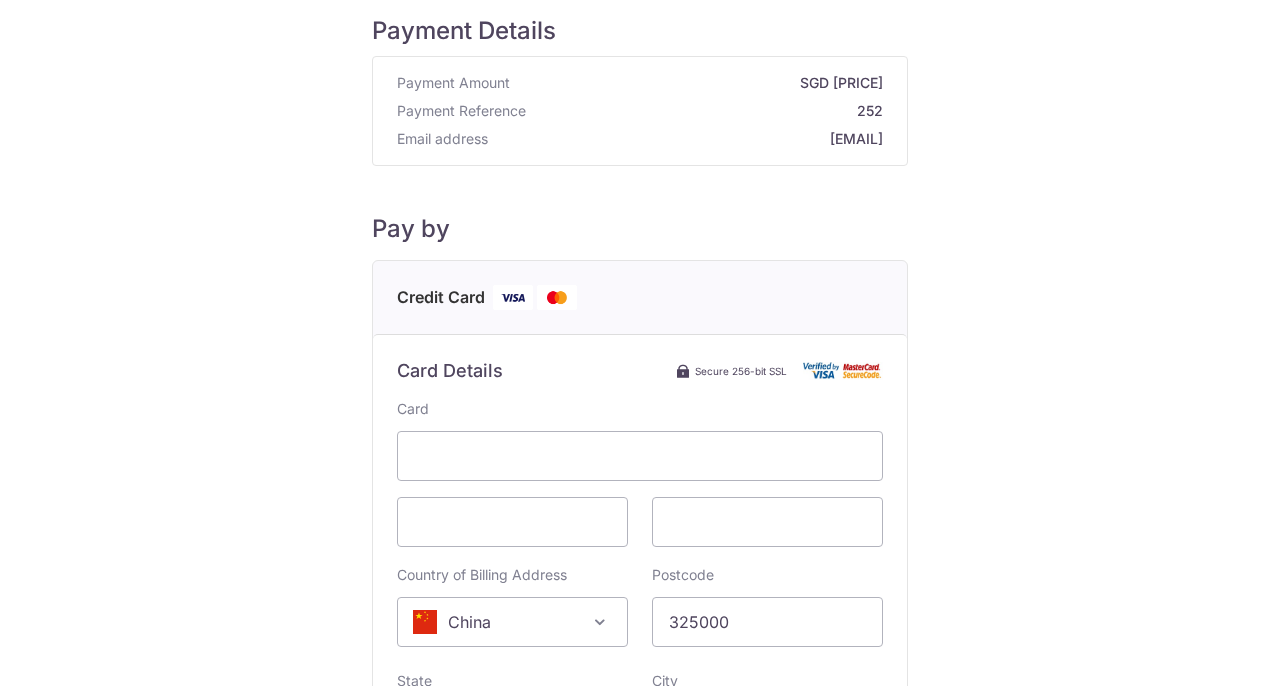 scroll, scrollTop: 0, scrollLeft: 0, axis: both 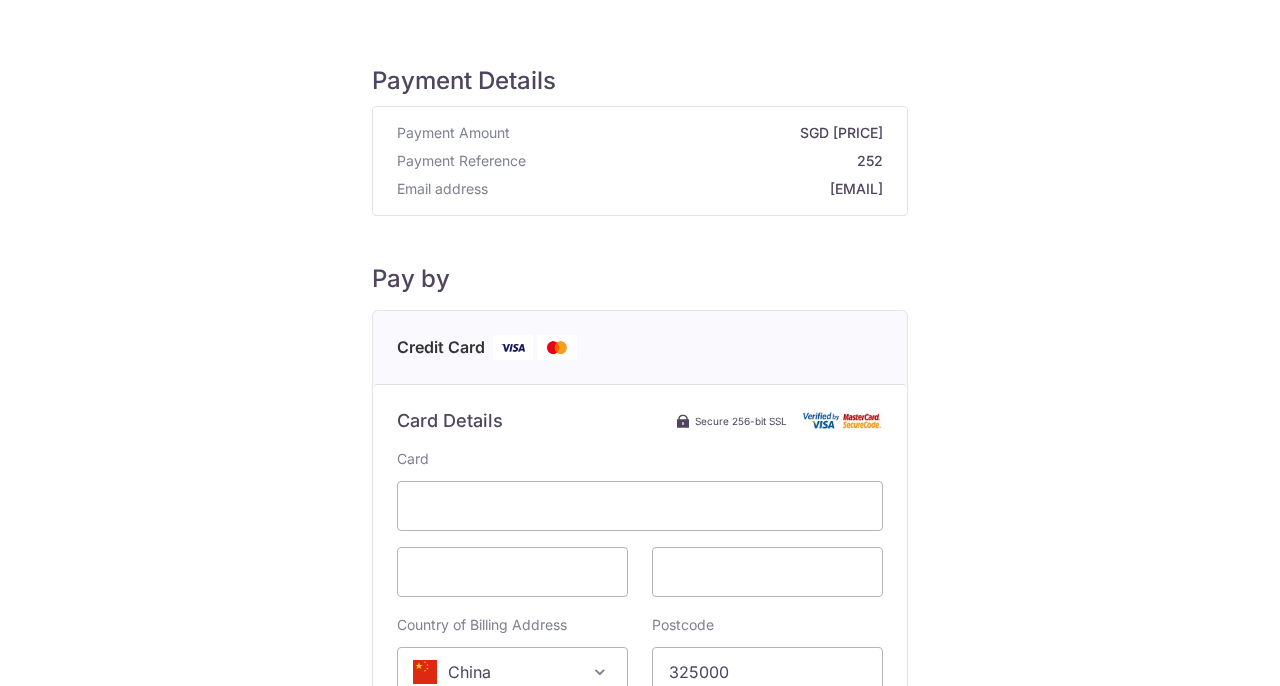 type on "**** [LAST_FOUR_DIGITS]" 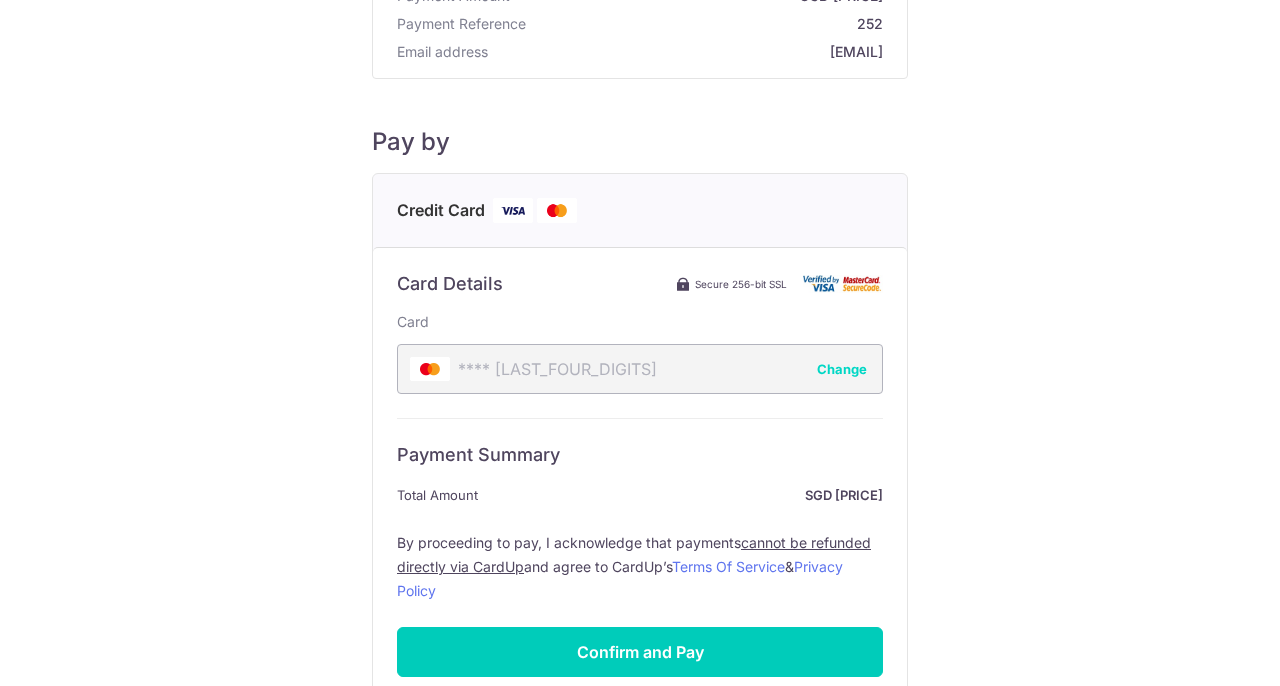 scroll, scrollTop: 325, scrollLeft: 0, axis: vertical 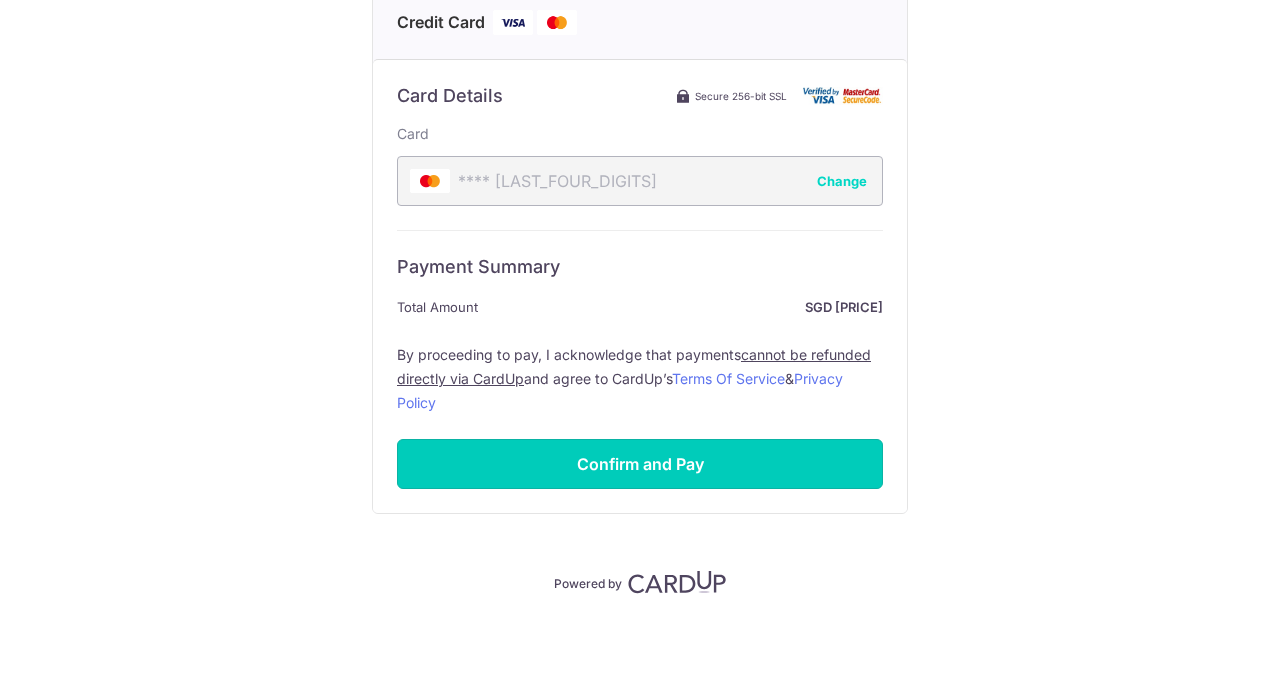 drag, startPoint x: 688, startPoint y: 467, endPoint x: 967, endPoint y: 602, distance: 309.94516 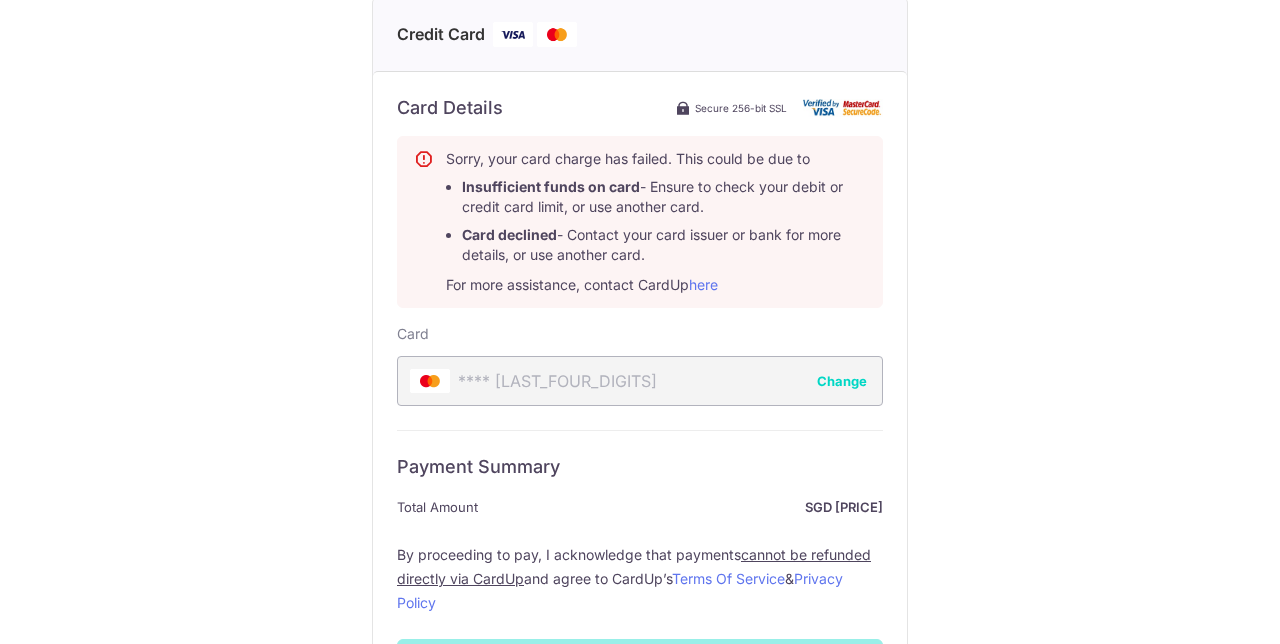 scroll, scrollTop: 111, scrollLeft: 0, axis: vertical 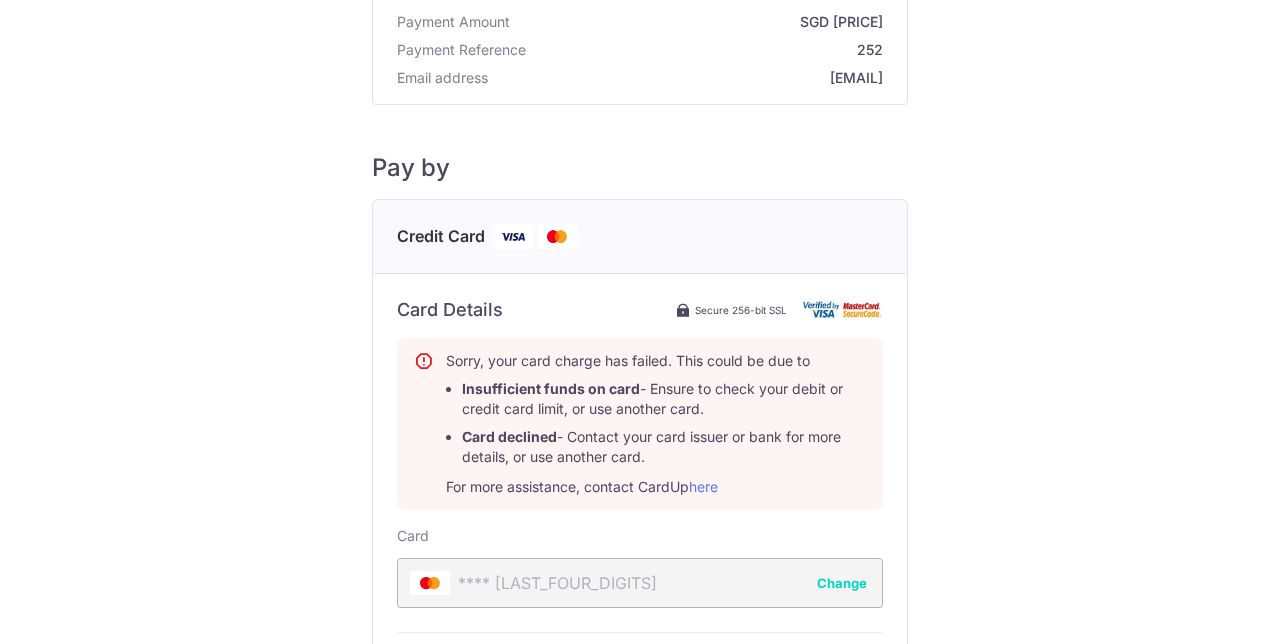 click on "Payment Details
Payment Amount
SGD 943.00
Payment Reference
252
Email address
892826511@qq.com
Pay by
Credit Card
Card Details
Secure 256-bit SSL
Sorry, your card charge has failed. This could be due to  Insufficient funds on card  - Ensure to check your debit or credit card limit, or use another card. Card declined  - Contact your card issuer or bank for more details, or use another card. For more assistance, contact CardUp   here" at bounding box center [640, 458] 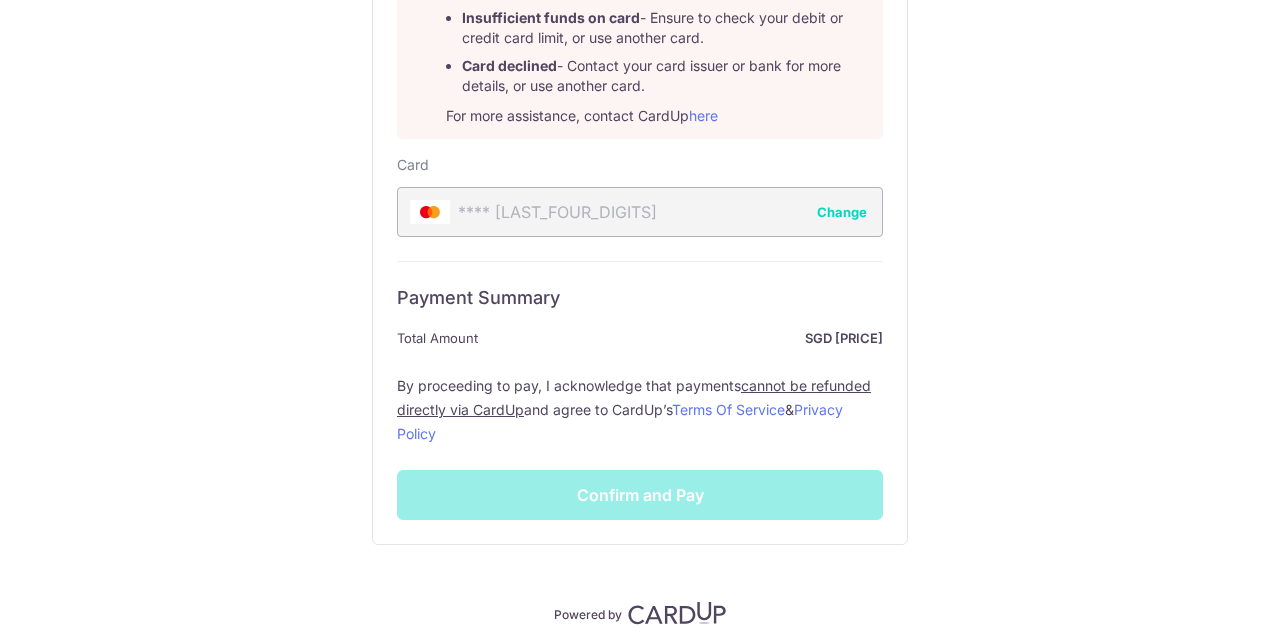 scroll, scrollTop: 444, scrollLeft: 0, axis: vertical 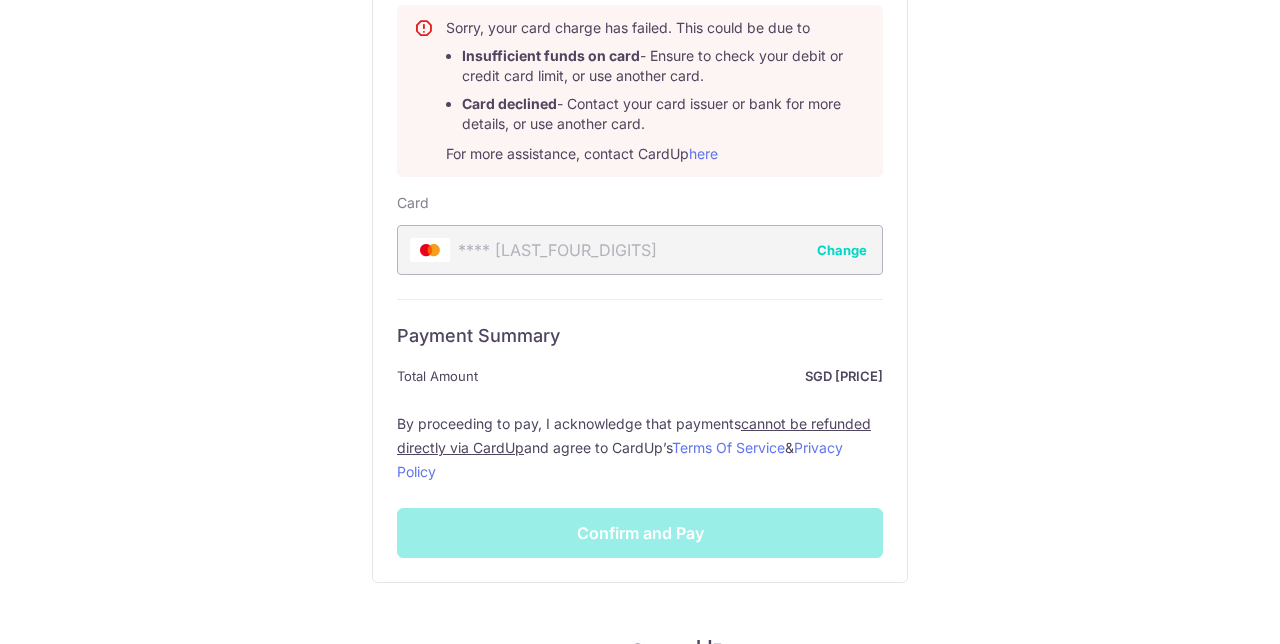click on "Payment Summary
Total Amount
SGD 943.00
By proceeding to pay, I acknowledge that payments  cannot be refunded directly via CardUp  and agree to CardUp’s  Terms Of Service  &  Privacy Policy
Confirm and Pay" at bounding box center [640, 428] 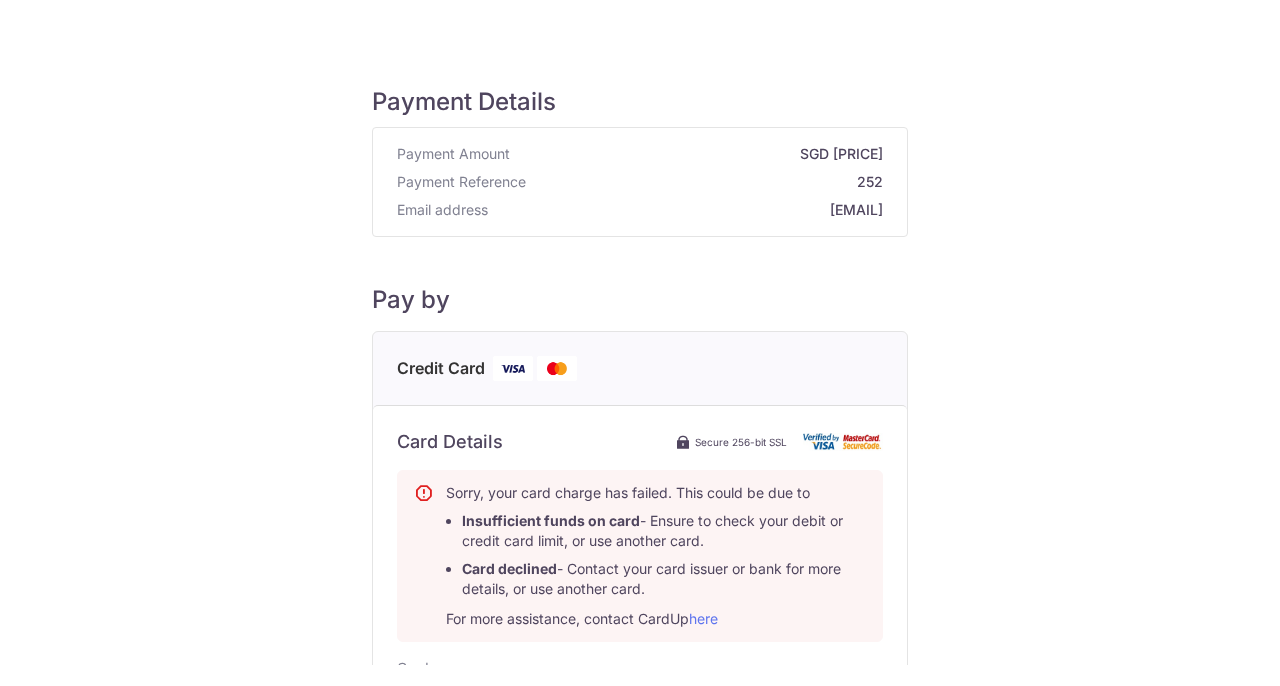 scroll, scrollTop: 0, scrollLeft: 0, axis: both 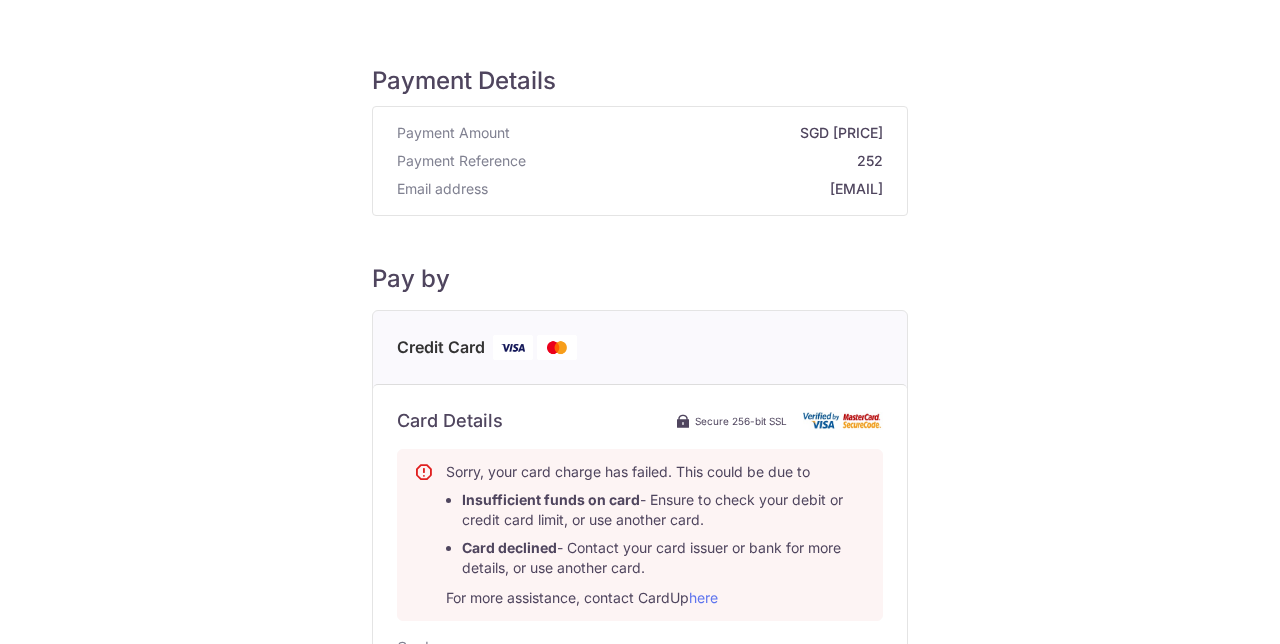 click on "Payment Details
Payment Amount
SGD 943.00
Payment Reference
252
Email address
892826511@qq.com
Pay by
Credit Card
Card Details
Secure 256-bit SSL
Sorry, your card charge has failed. This could be due to  Insufficient funds on card  - Ensure to check your debit or credit card limit, or use another card. Card declined  - Contact your card issuer or bank for more details, or use another card. For more assistance, contact CardUp   here" at bounding box center [640, 569] 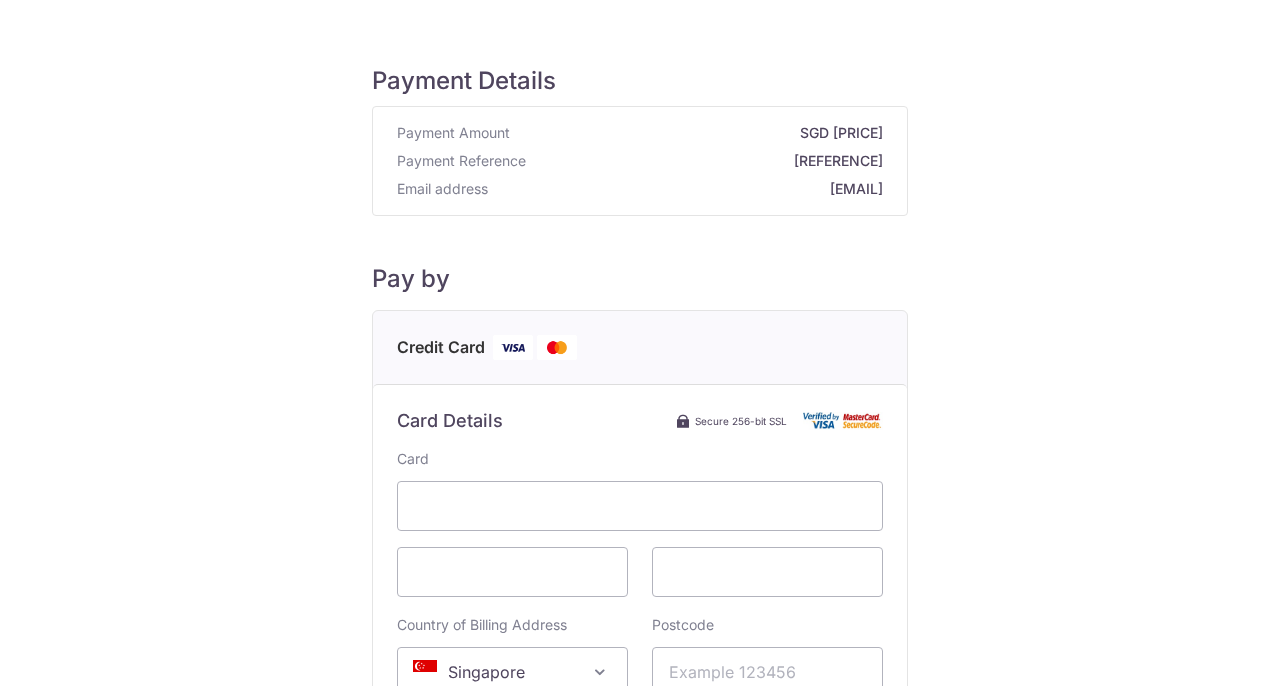 scroll, scrollTop: 0, scrollLeft: 0, axis: both 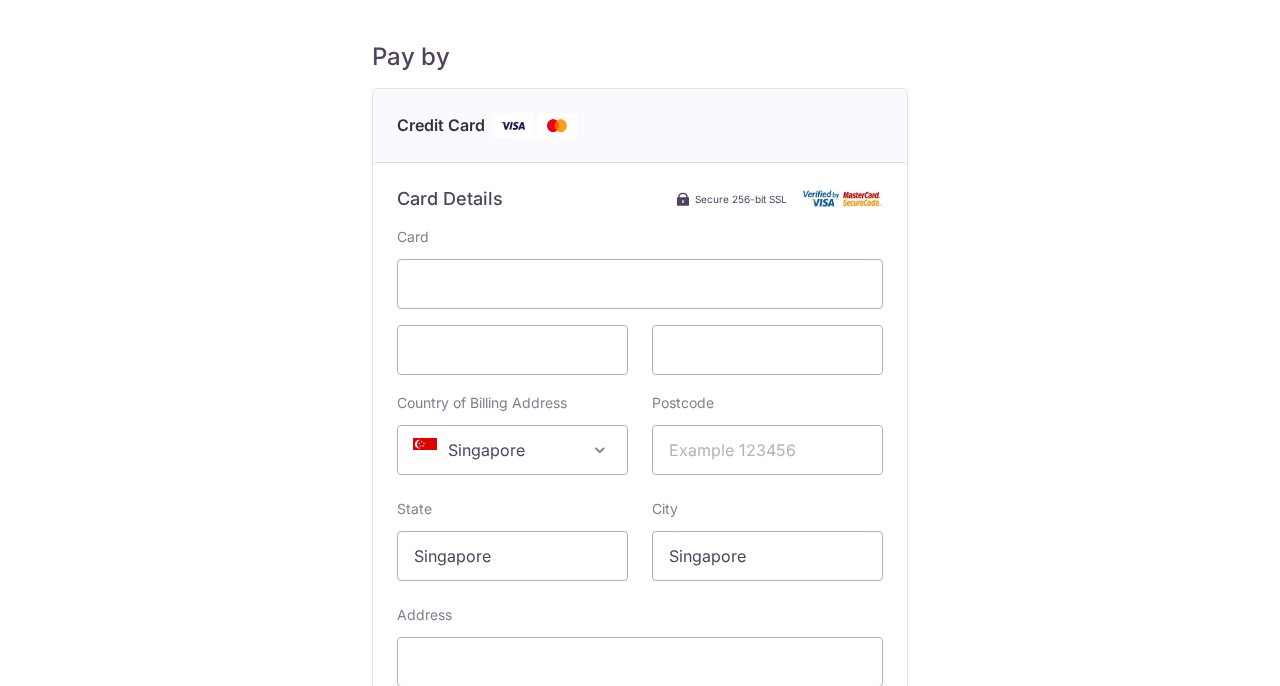 click on "Singapore" at bounding box center (512, 450) 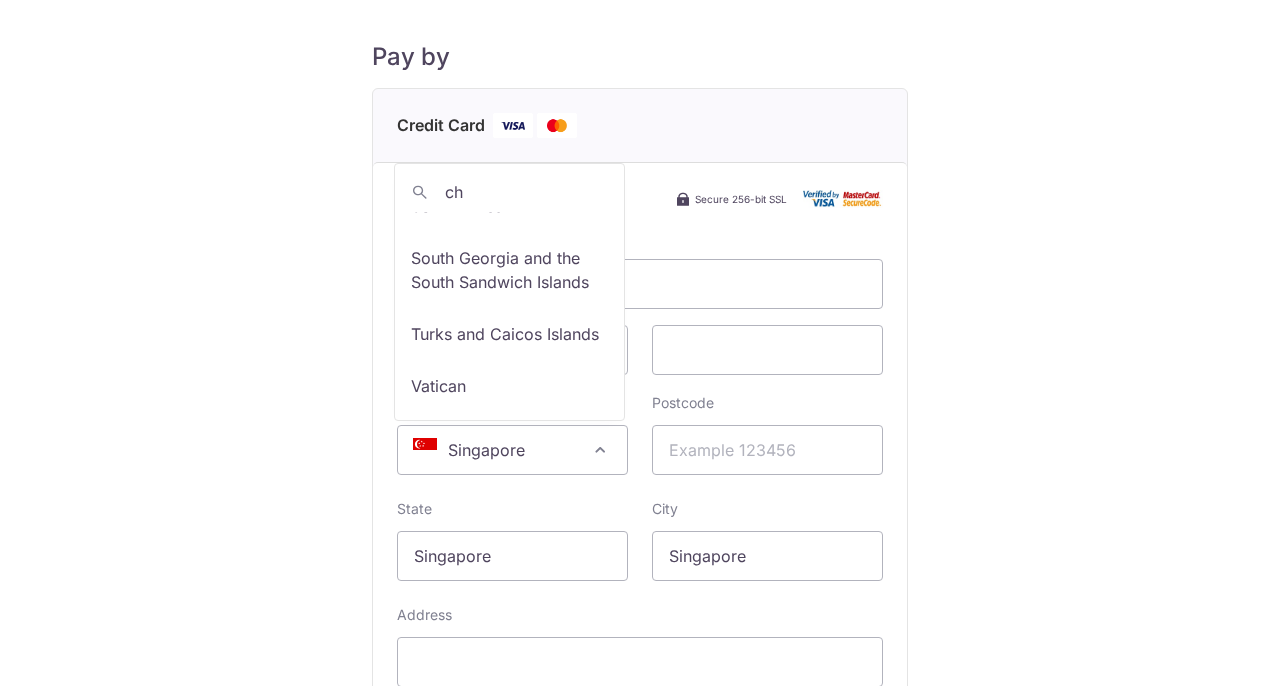 scroll, scrollTop: 0, scrollLeft: 0, axis: both 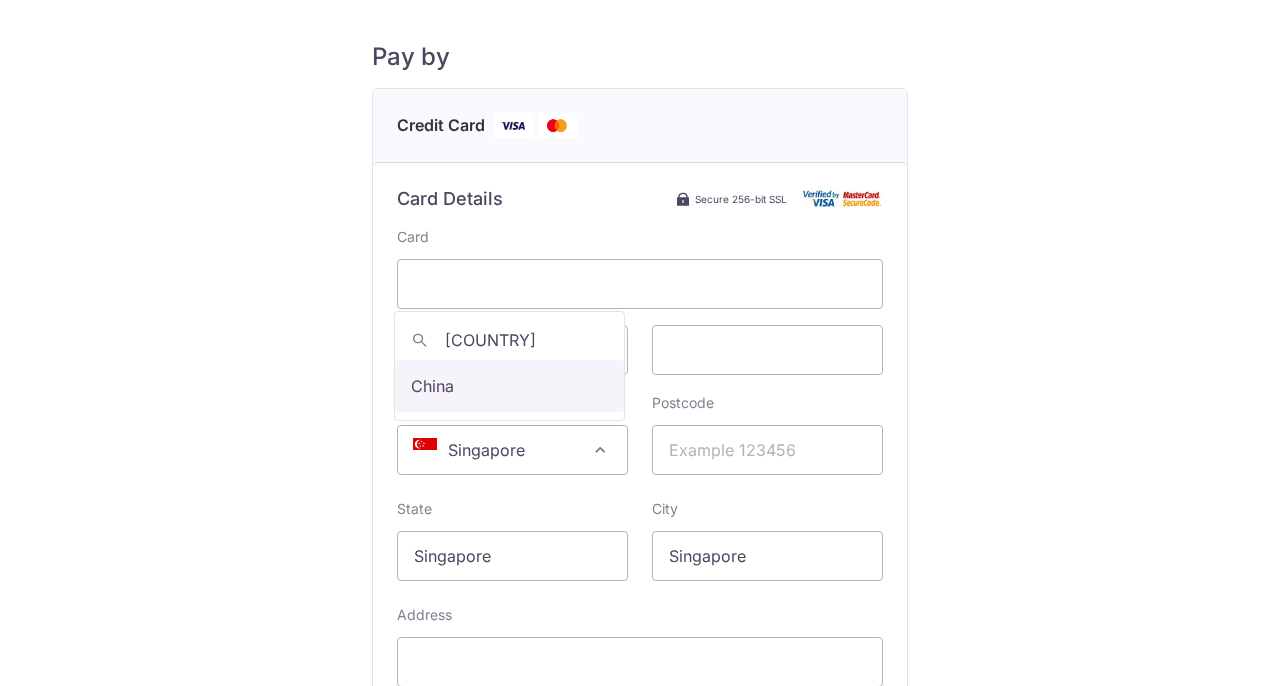 type on "[COUNTRY]" 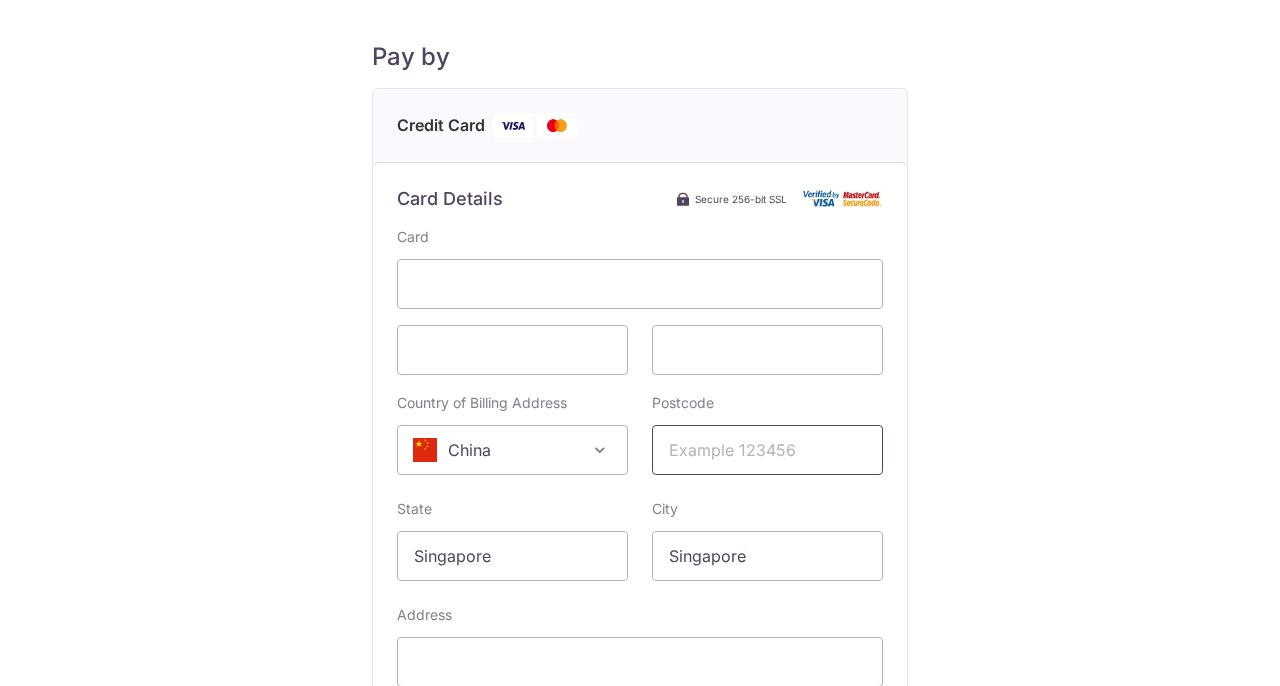 click on "Postcode" at bounding box center (767, 450) 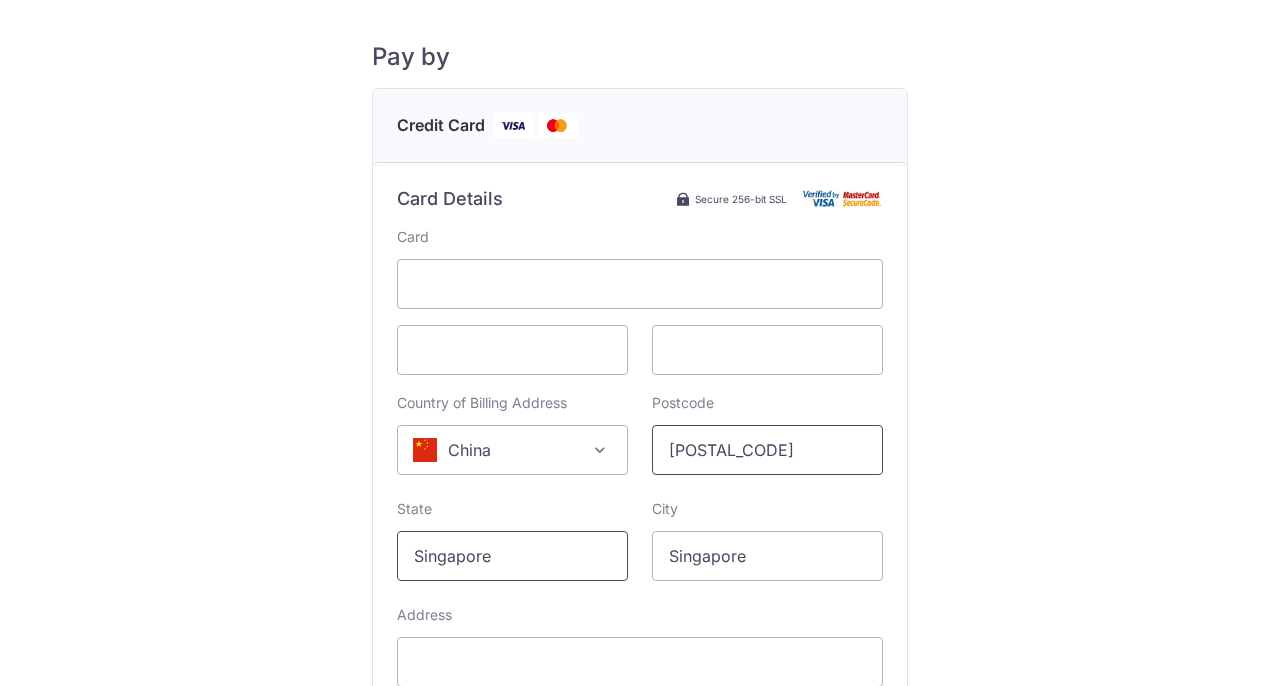 type on "[POSTAL_CODE]" 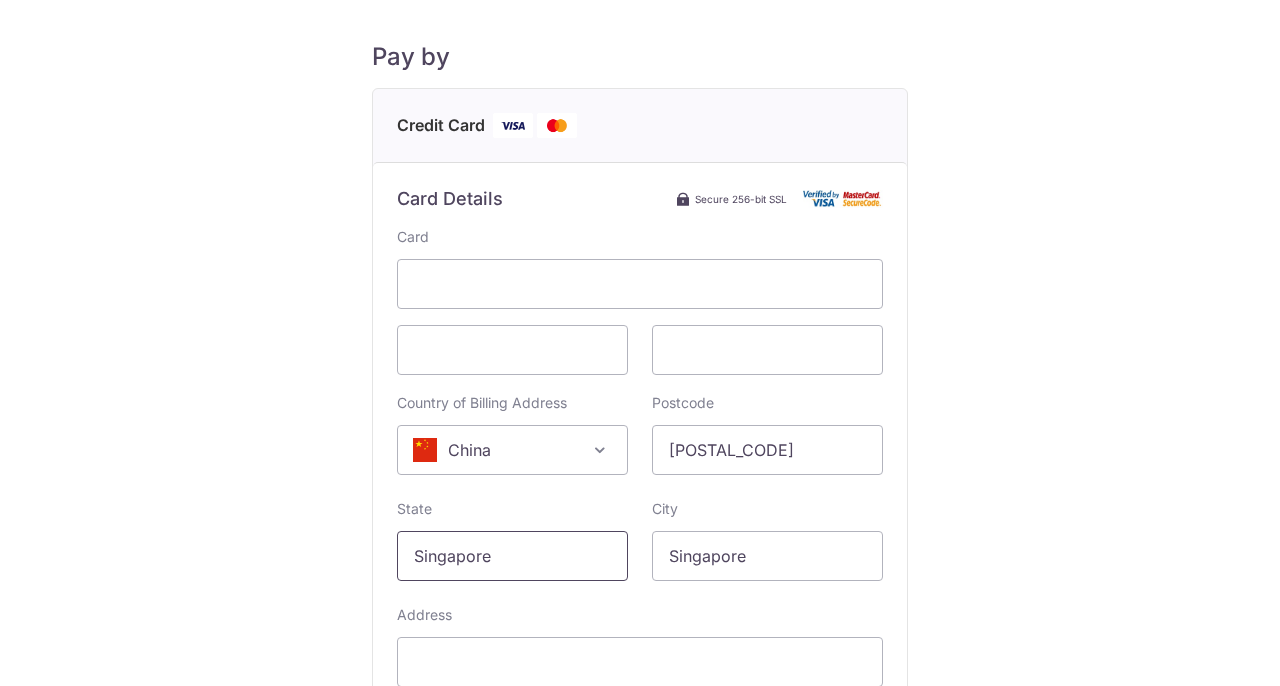 click on "Singapore" at bounding box center (512, 556) 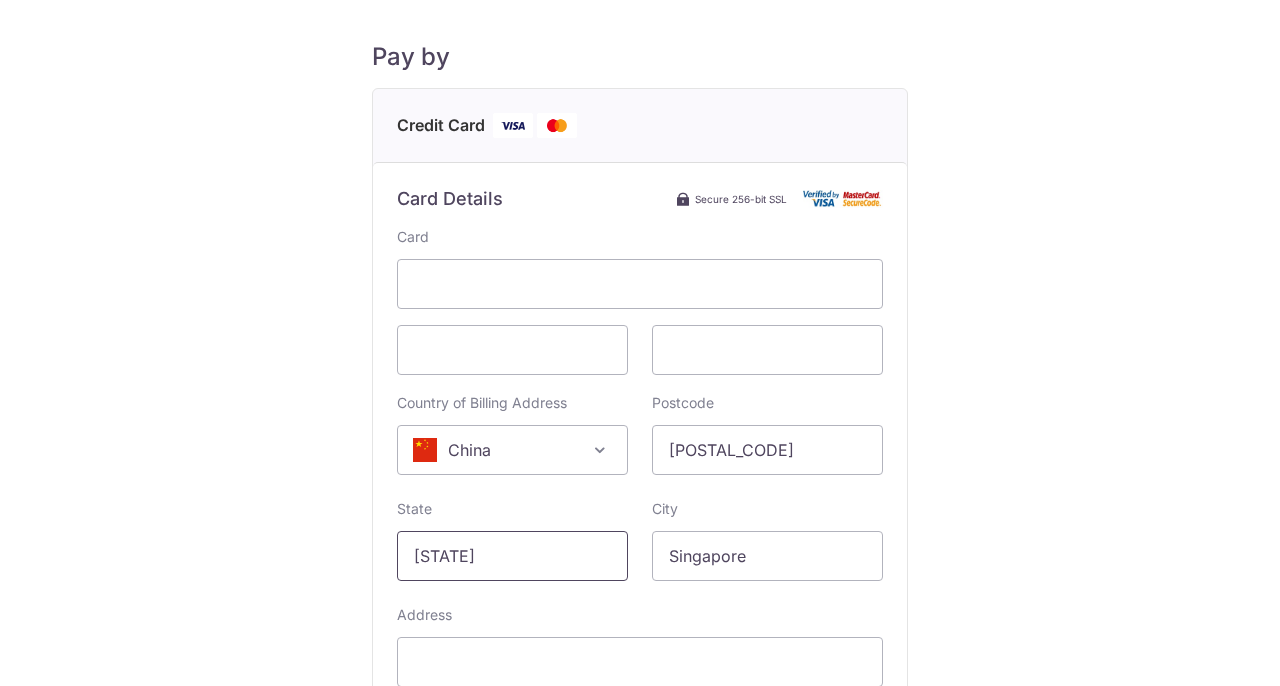 type on "[STATE]" 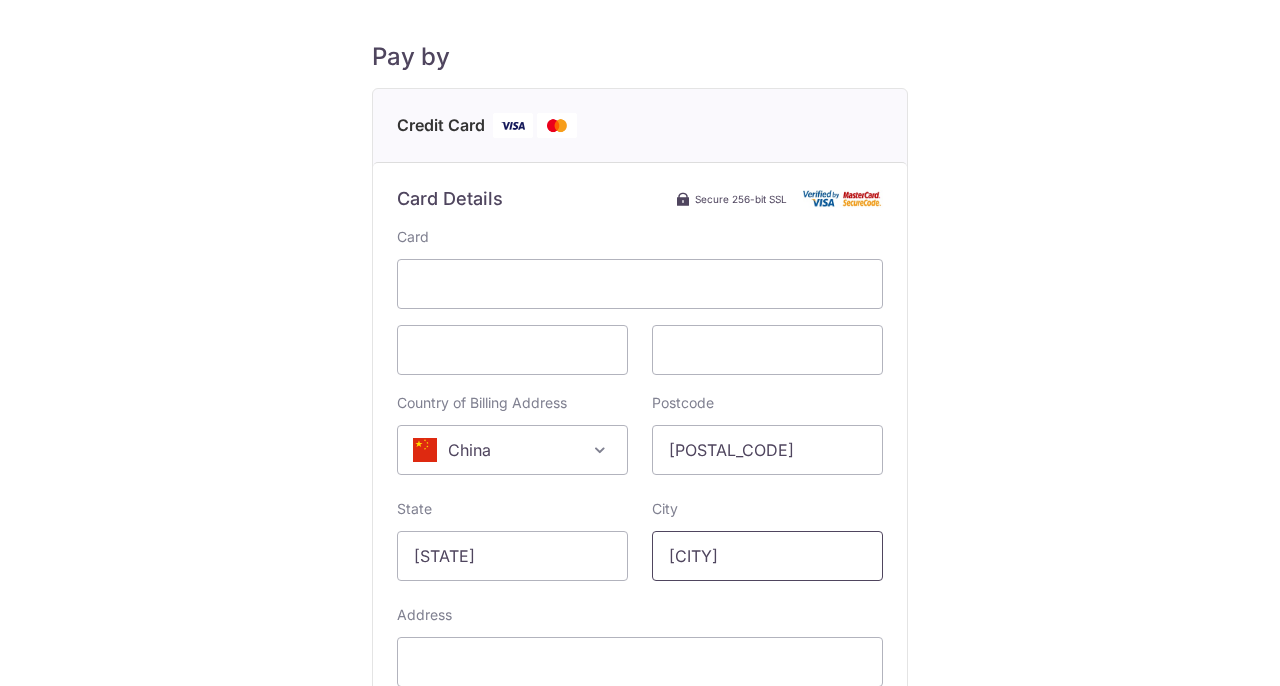 type on "[CITY]" 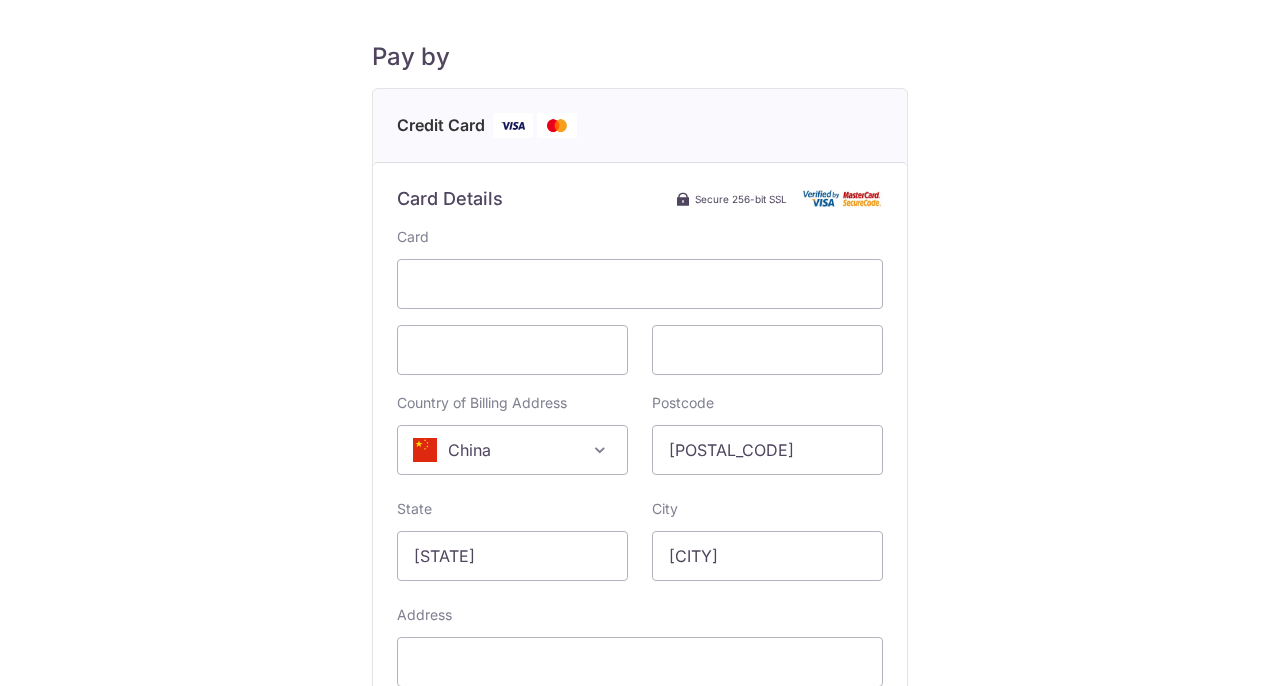 click on "Payment Details
Payment Amount
SGD [PRICE]
Payment Reference
[REFERENCE]
Email address
[EMAIL]
Pay by
Credit Card
Card Details
Secure 256-bit SSL
Card
Country of Billing Address" at bounding box center [640, 338] 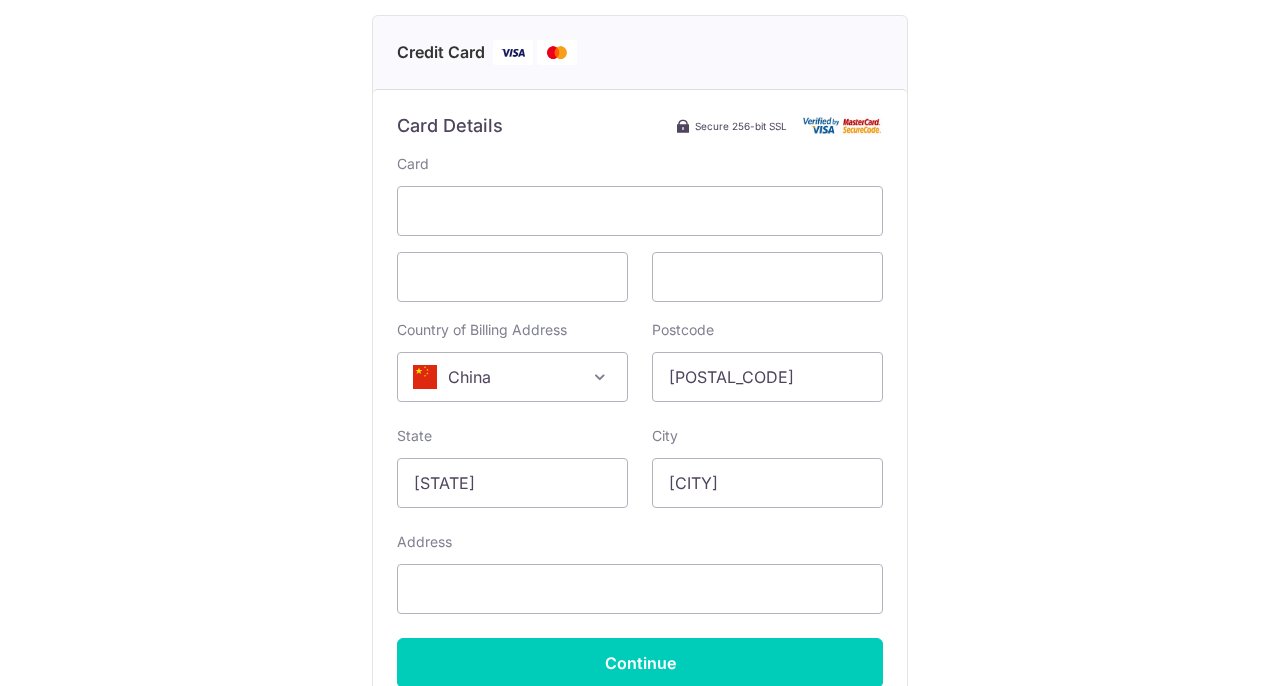 scroll, scrollTop: 333, scrollLeft: 0, axis: vertical 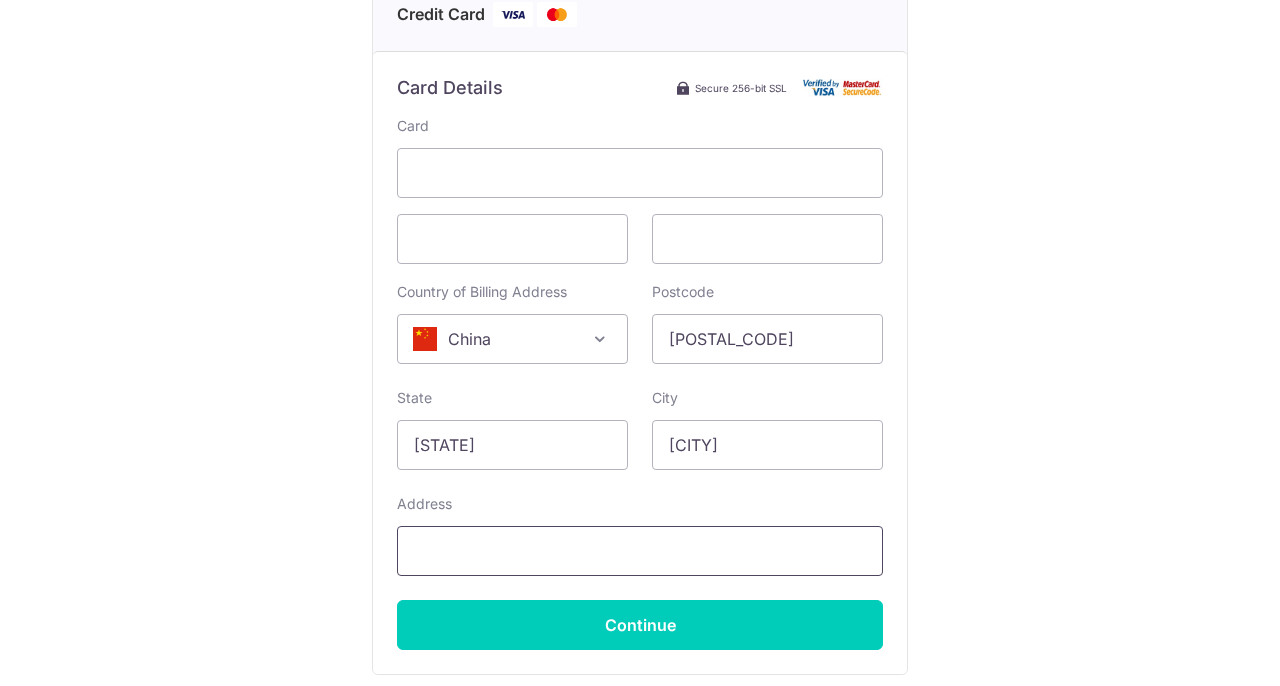 click on "Address" at bounding box center [640, 551] 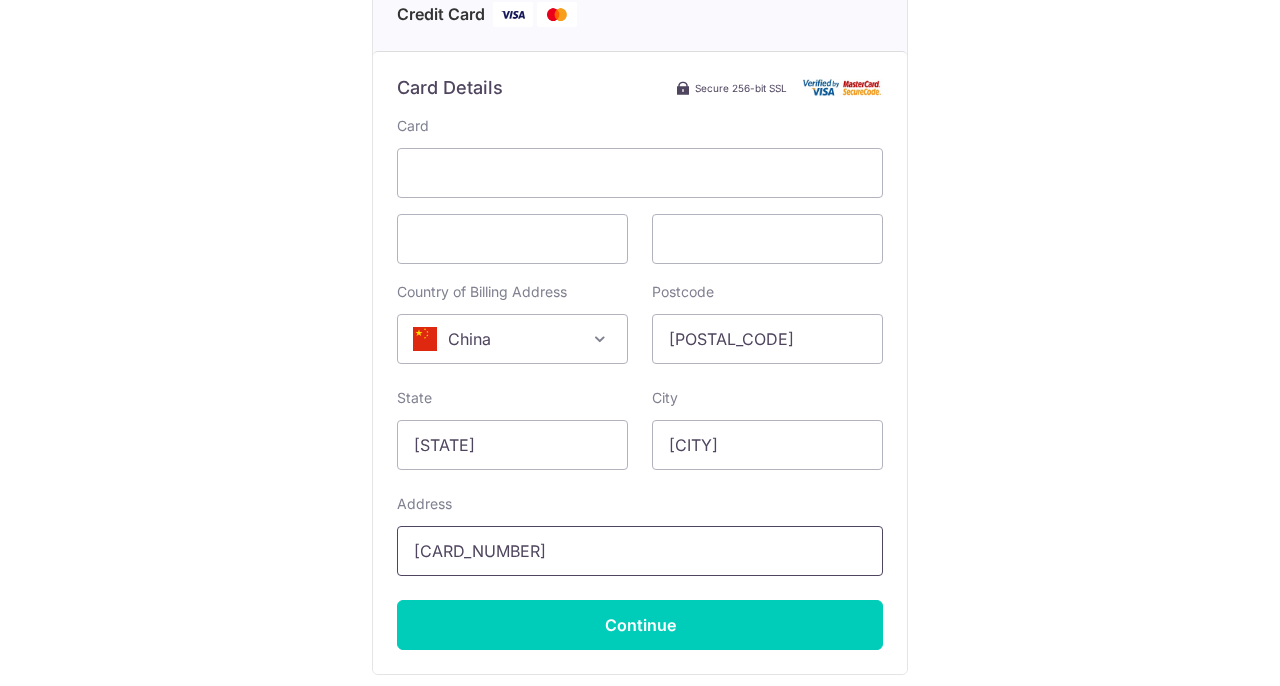 drag, startPoint x: 605, startPoint y: 552, endPoint x: 263, endPoint y: 583, distance: 343.4021 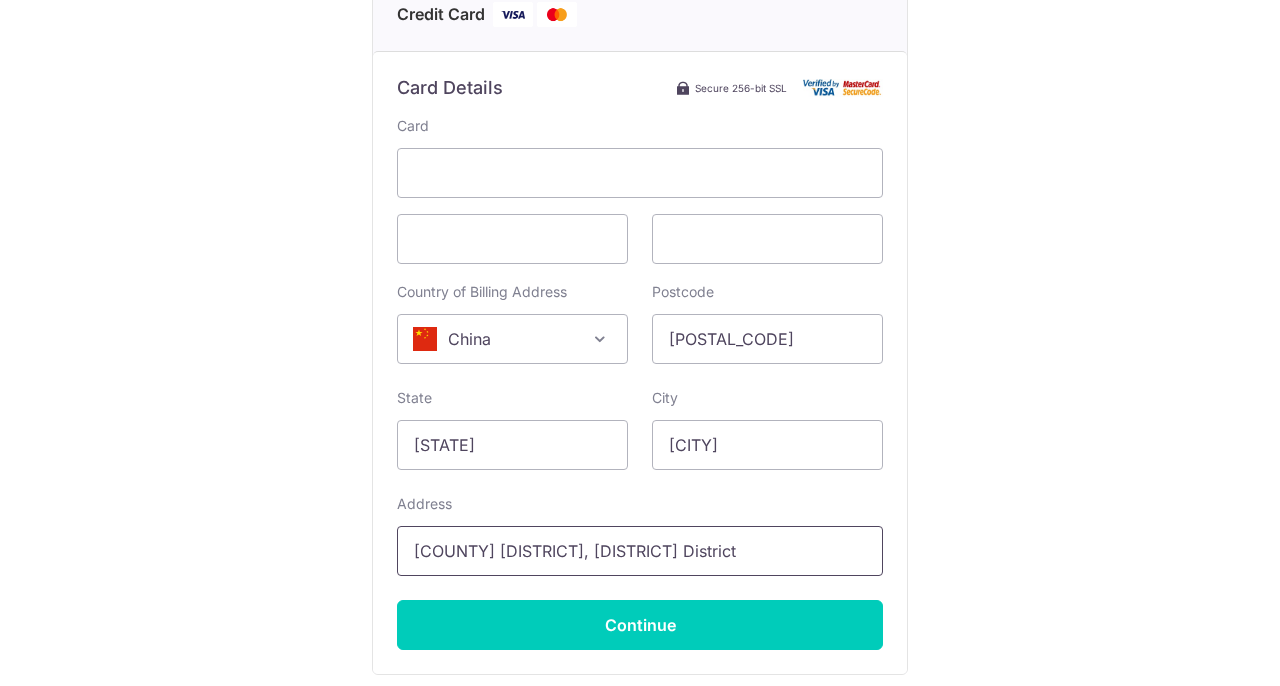 type on "[COUNTY] [DISTRICT], [DISTRICT] District" 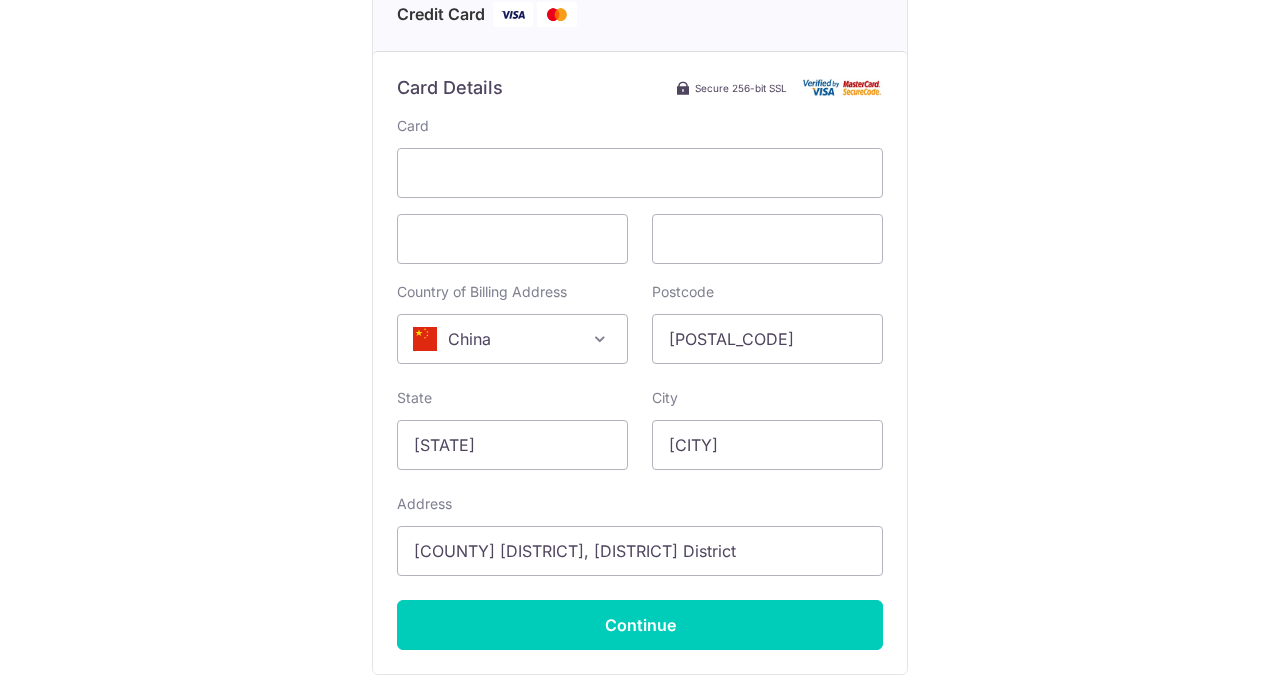 click on "Payment Details
Payment Amount
SGD [PRICE]
Payment Reference
[REFERENCE]
Email address
[EMAIL]
Pay by
Credit Card
Card Details
Secure 256-bit SSL
Card
Country of Billing Address" at bounding box center [640, 227] 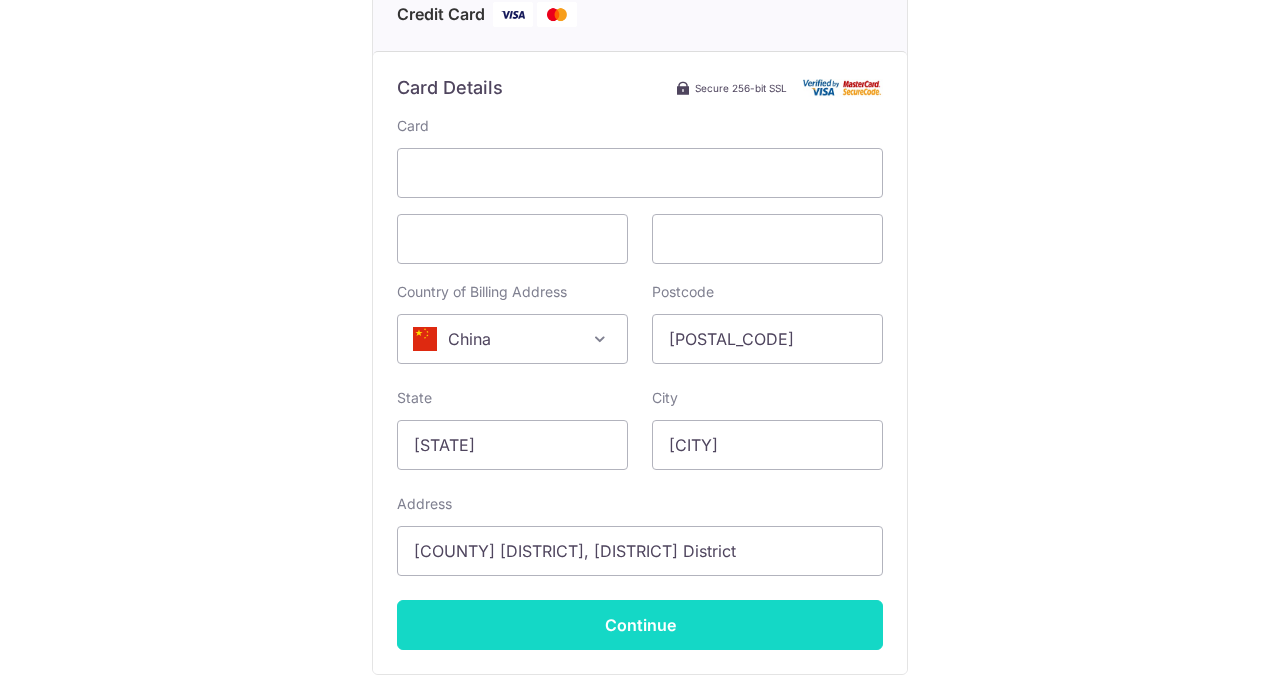 click on "Continue" at bounding box center (640, 625) 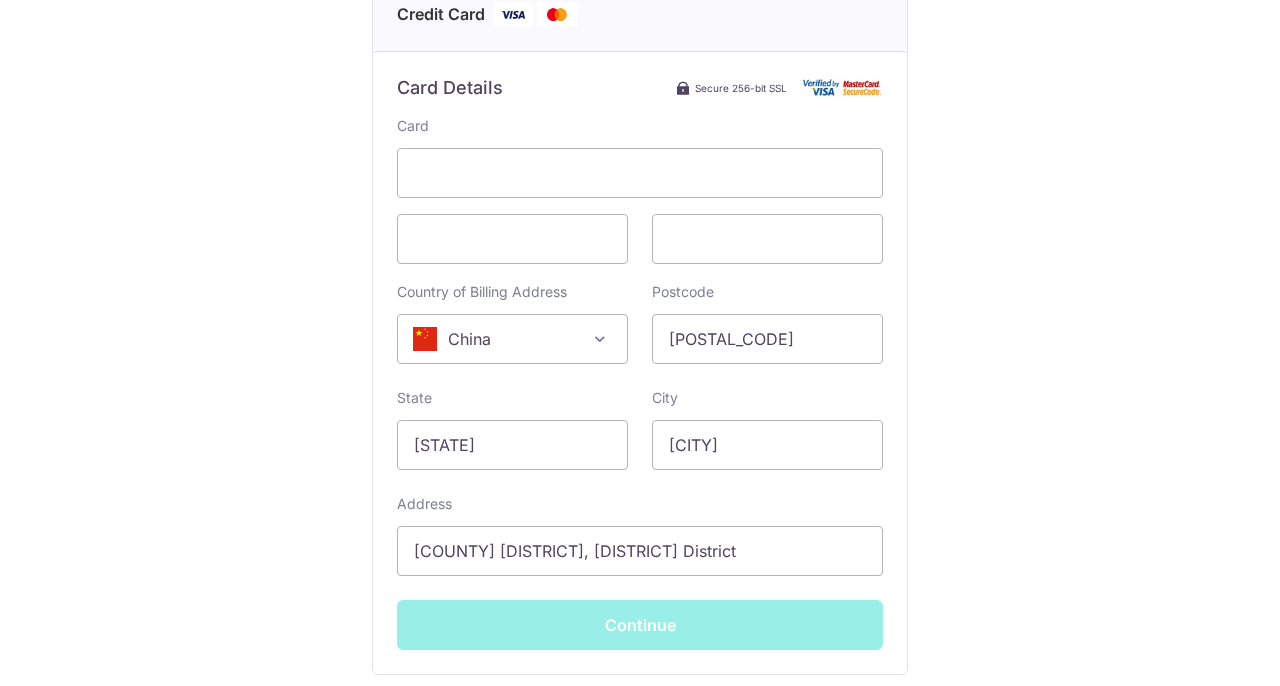 type on "**** [LAST_FOUR_DIGITS]" 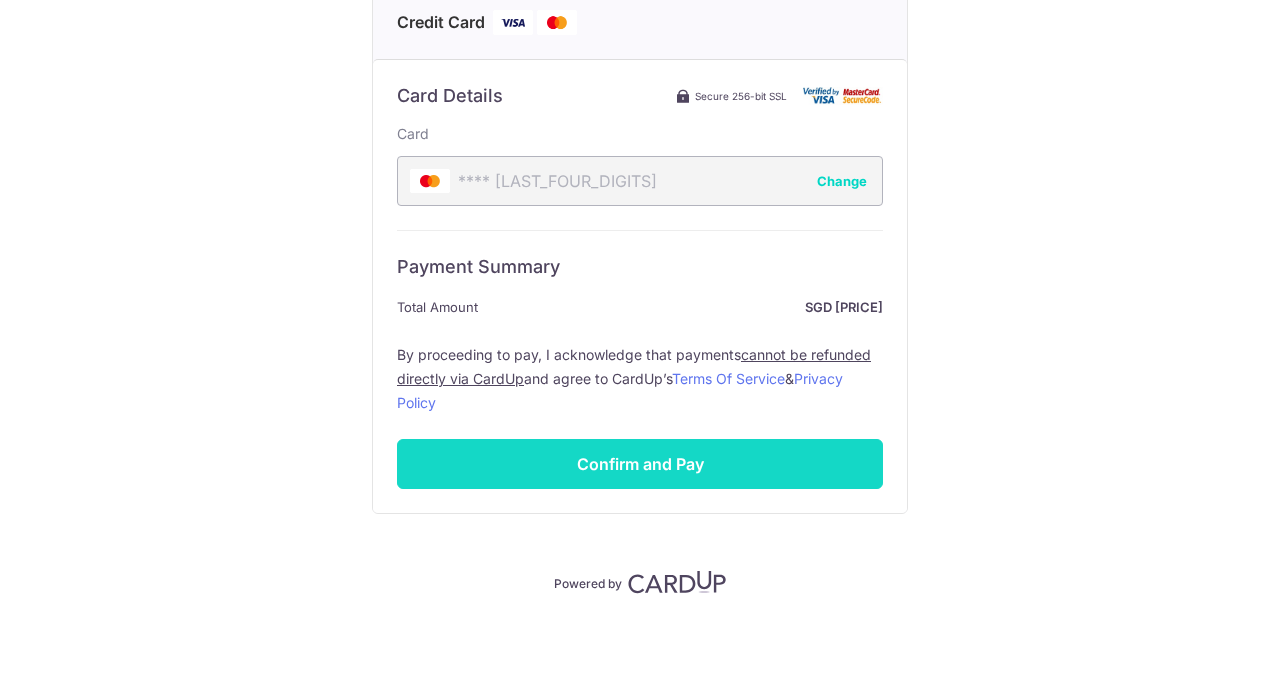 click on "Confirm and Pay" at bounding box center (640, 464) 